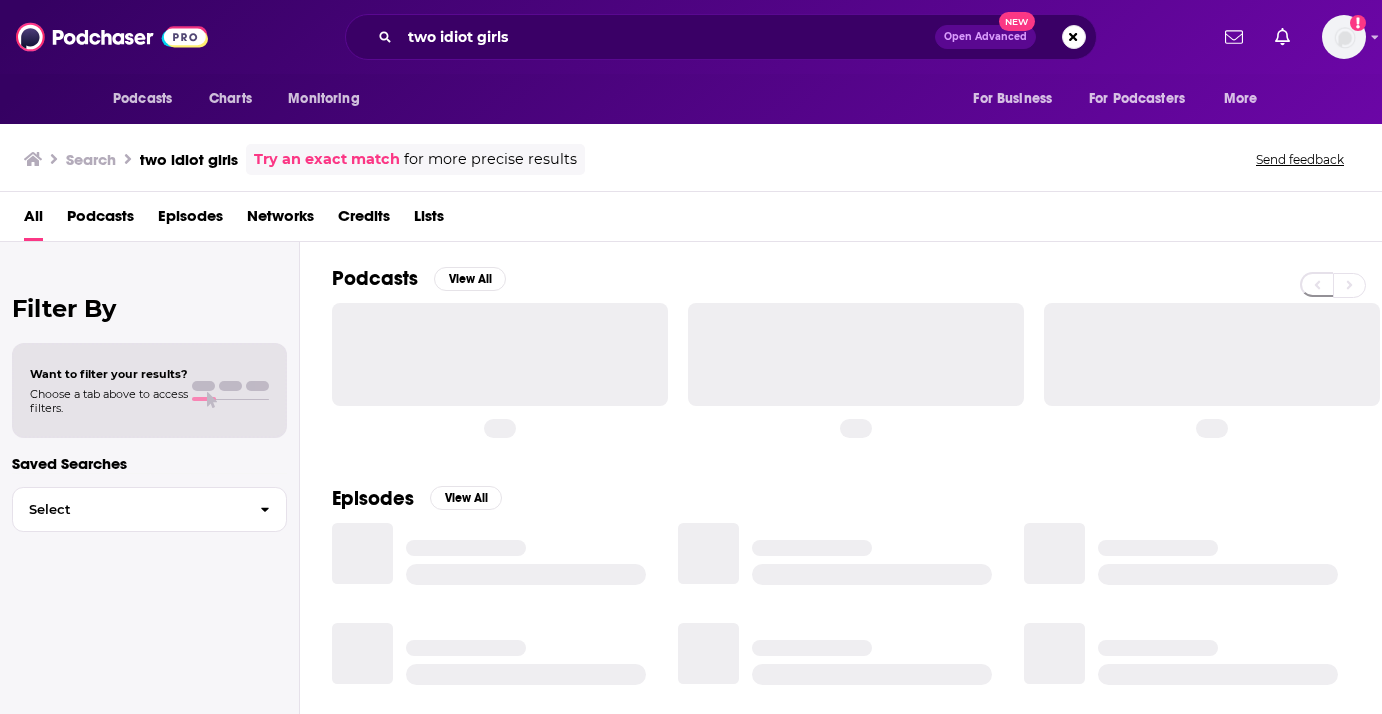 scroll, scrollTop: 0, scrollLeft: 0, axis: both 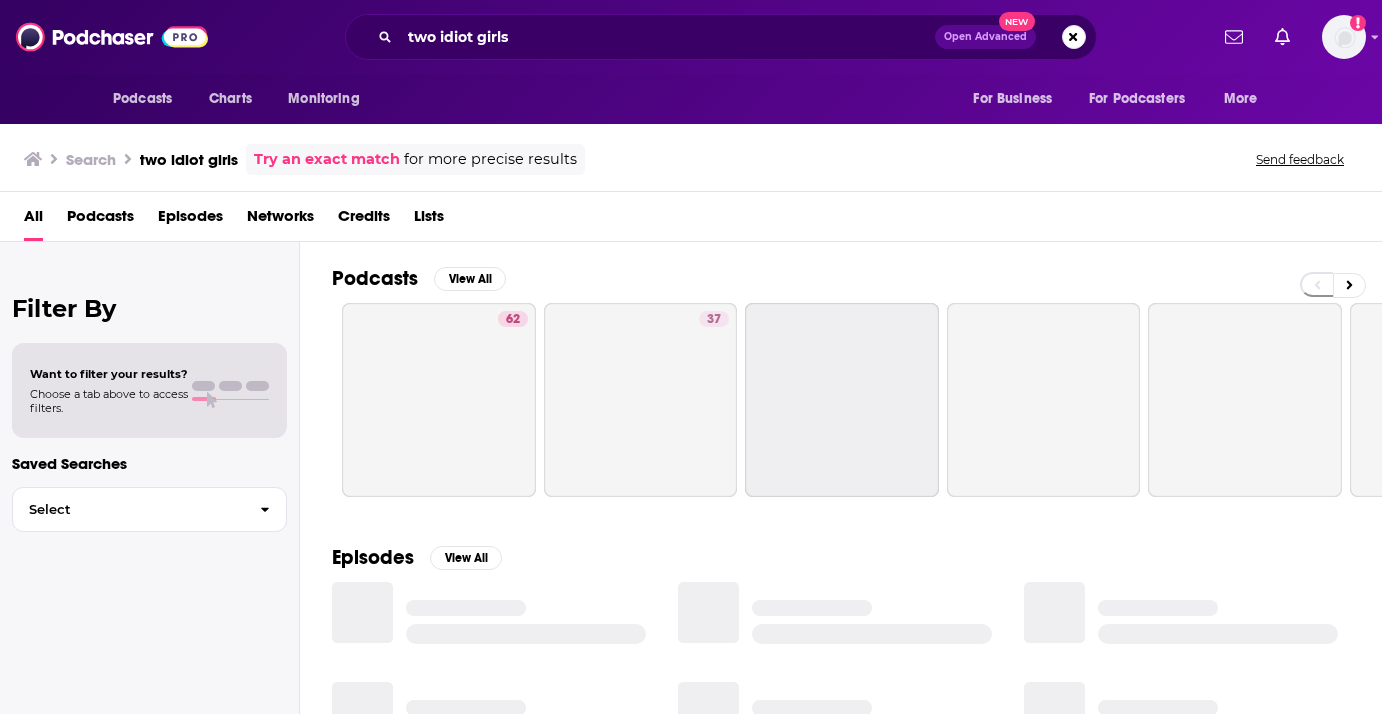 click on "two idiot girls Open Advanced New" at bounding box center [721, 37] 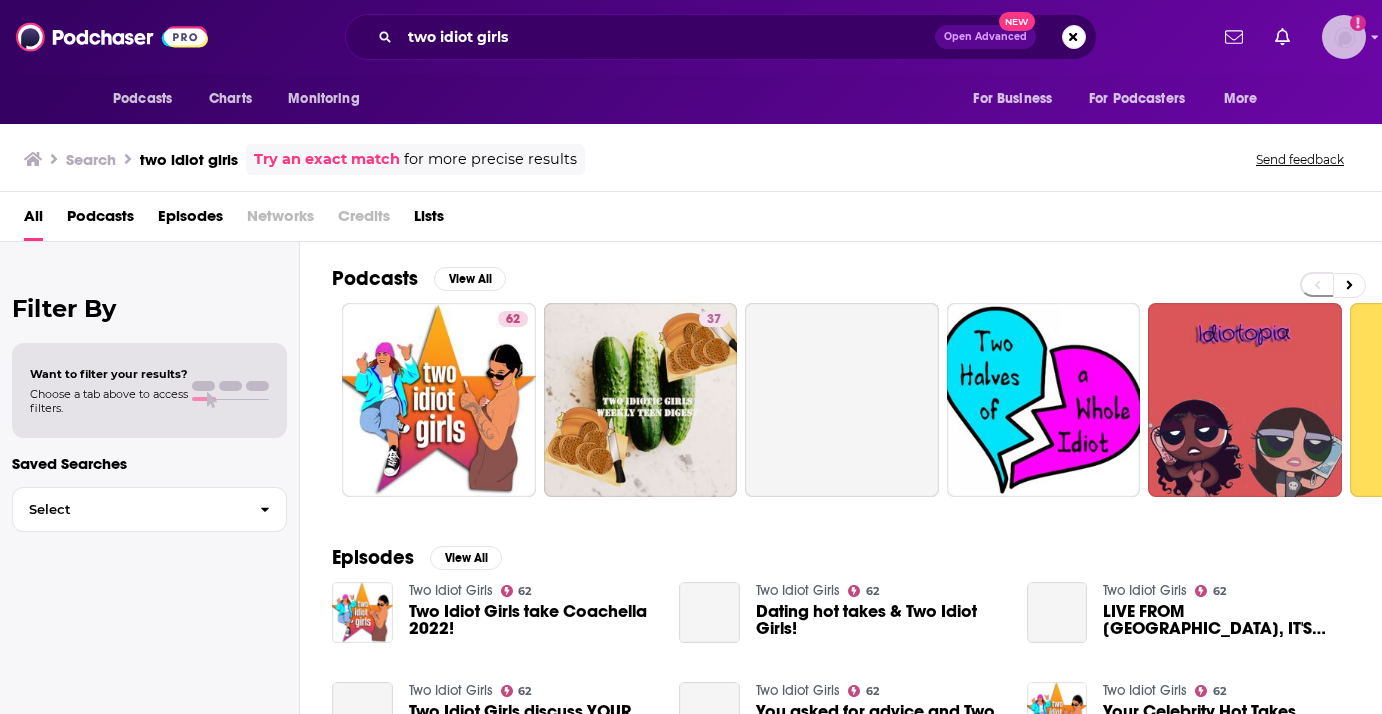 click at bounding box center (1344, 37) 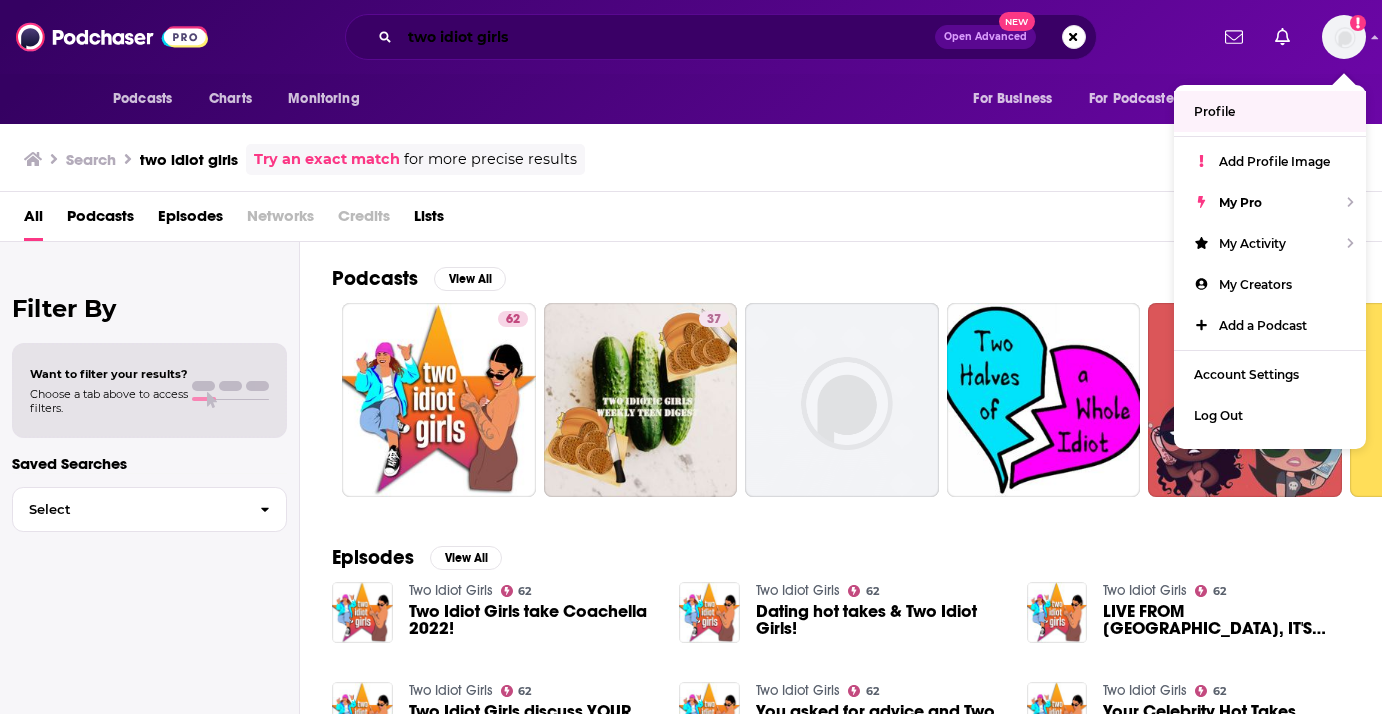 click on "two idiot girls" at bounding box center (667, 37) 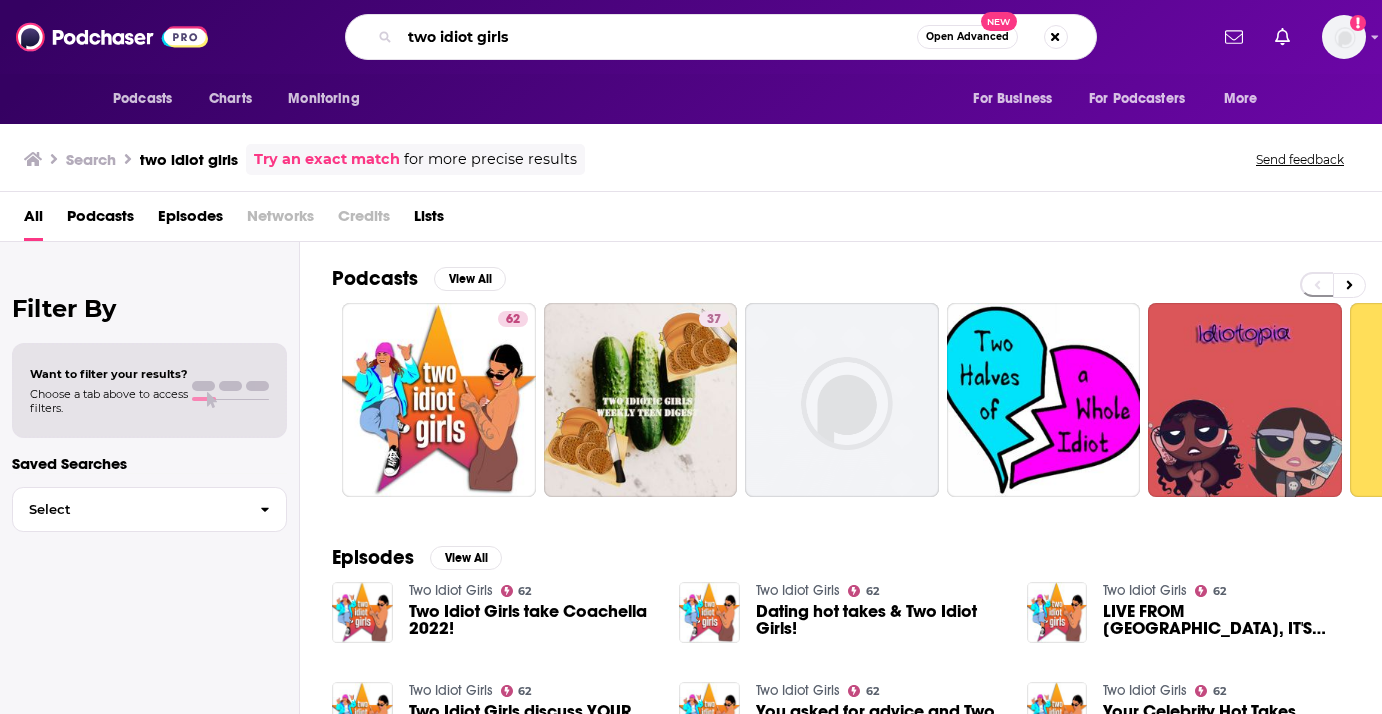 drag, startPoint x: 579, startPoint y: 41, endPoint x: 345, endPoint y: 39, distance: 234.00854 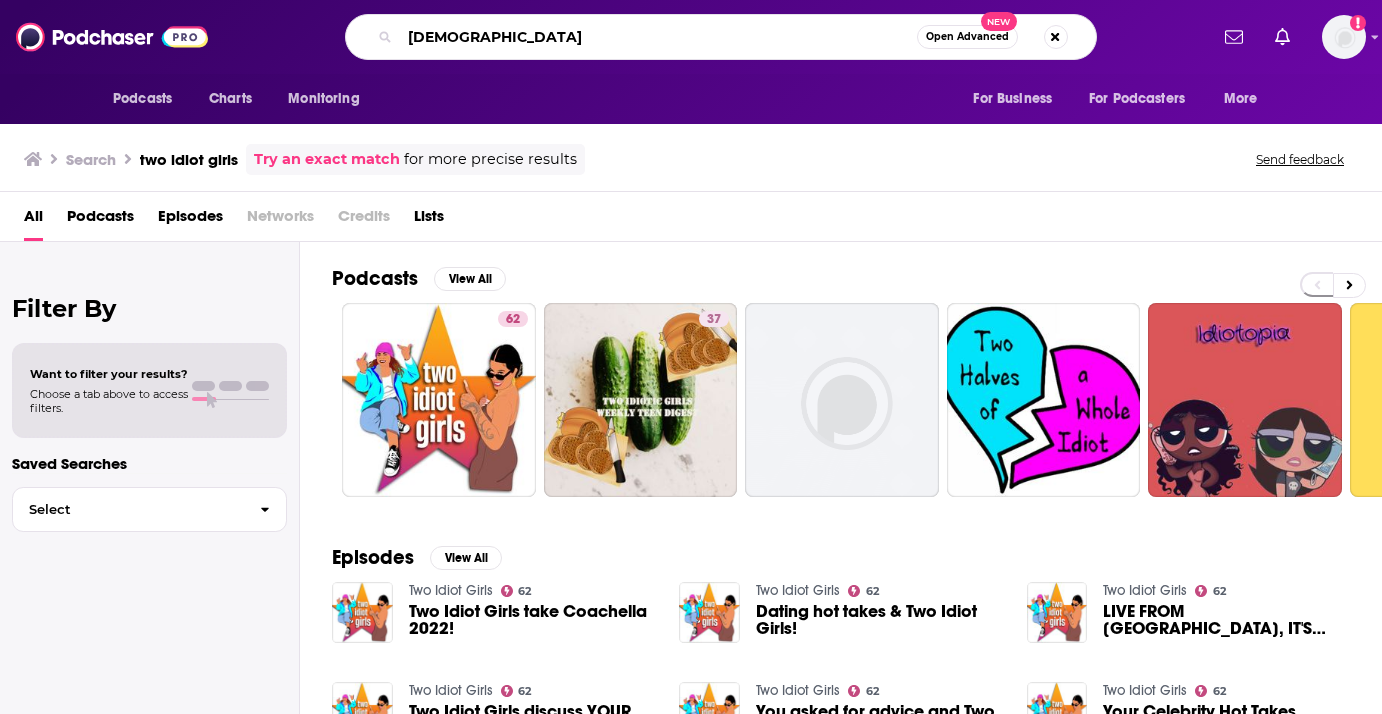 type on "[DEMOGRAPHIC_DATA]" 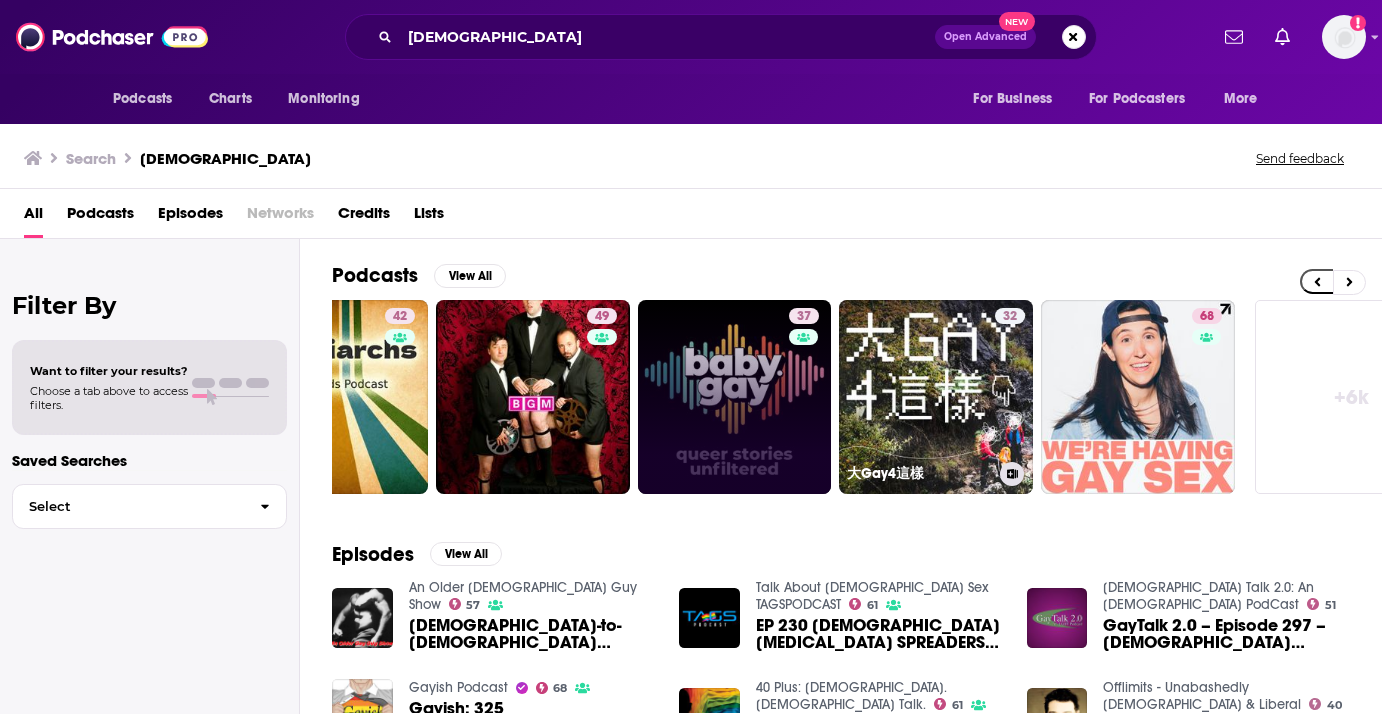 scroll, scrollTop: 0, scrollLeft: 787, axis: horizontal 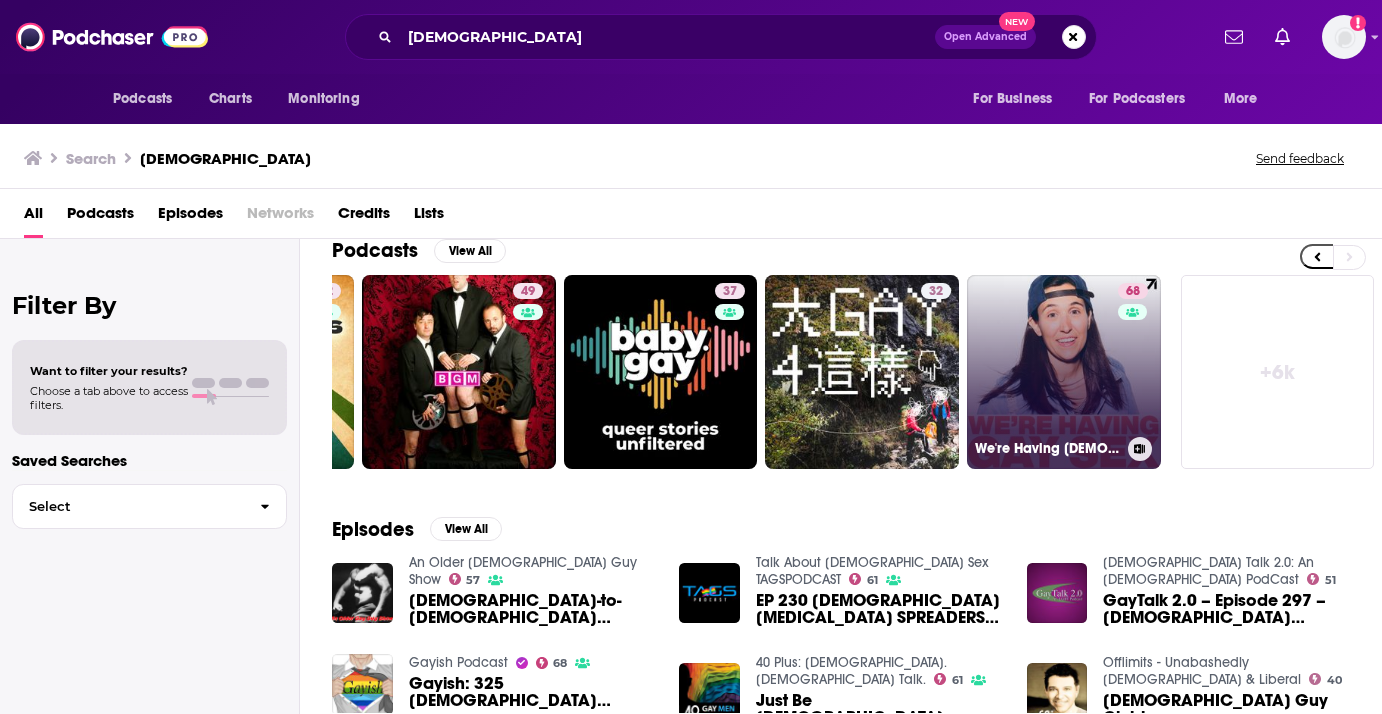 click on "68 We're Having [DEMOGRAPHIC_DATA] Sex" at bounding box center [1064, 372] 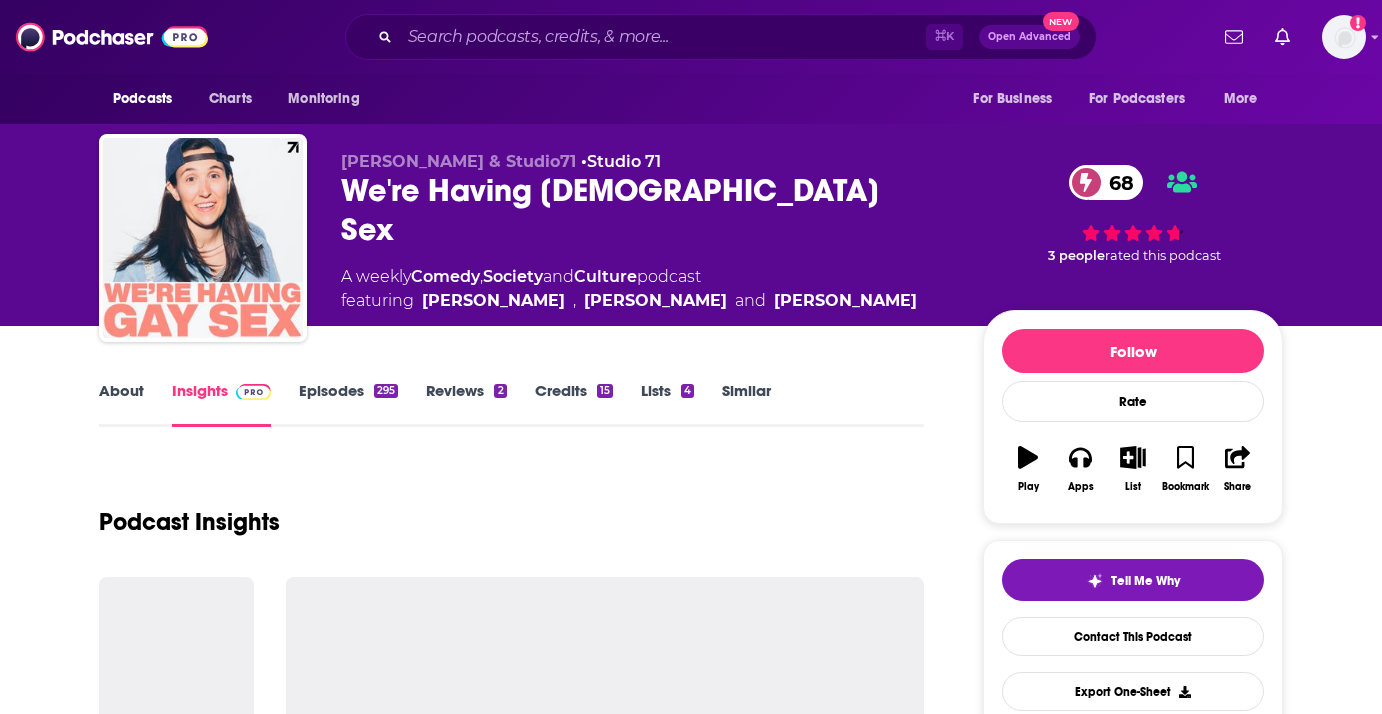 click on "Episodes 295" at bounding box center (348, 404) 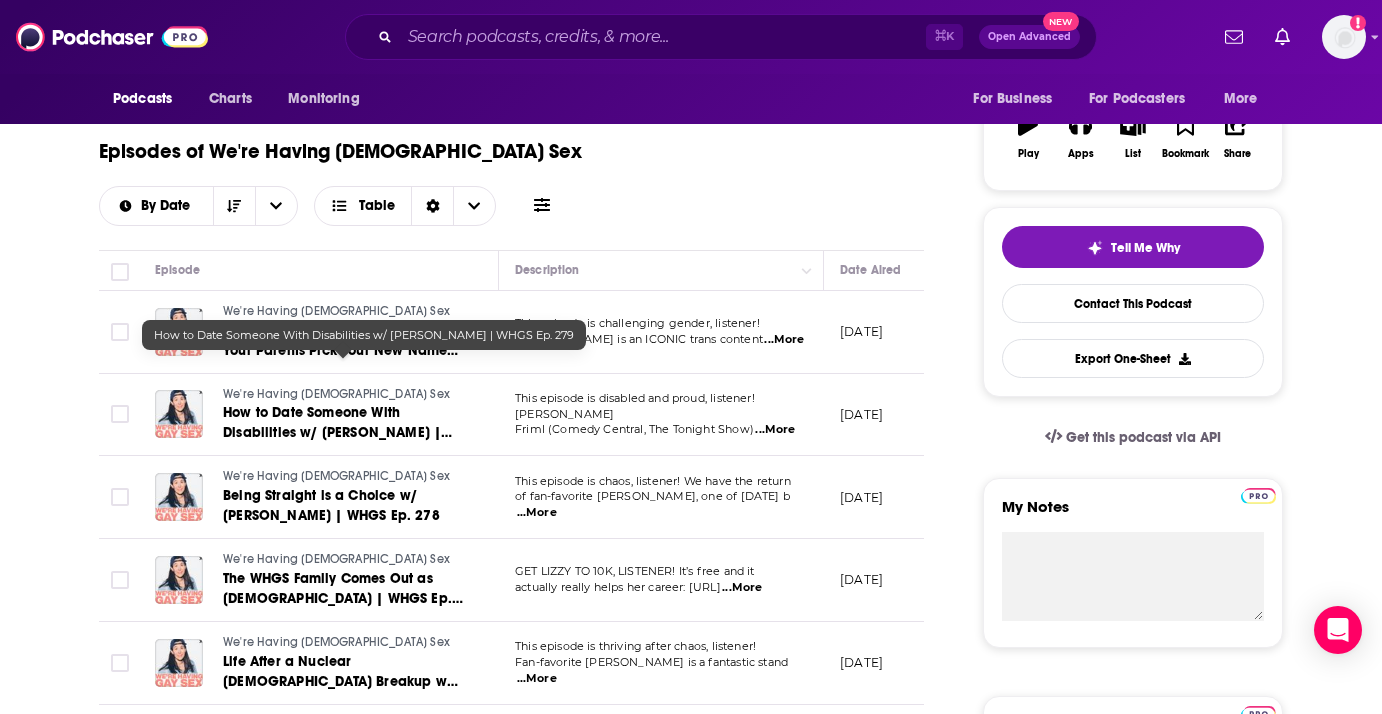 scroll, scrollTop: 330, scrollLeft: 0, axis: vertical 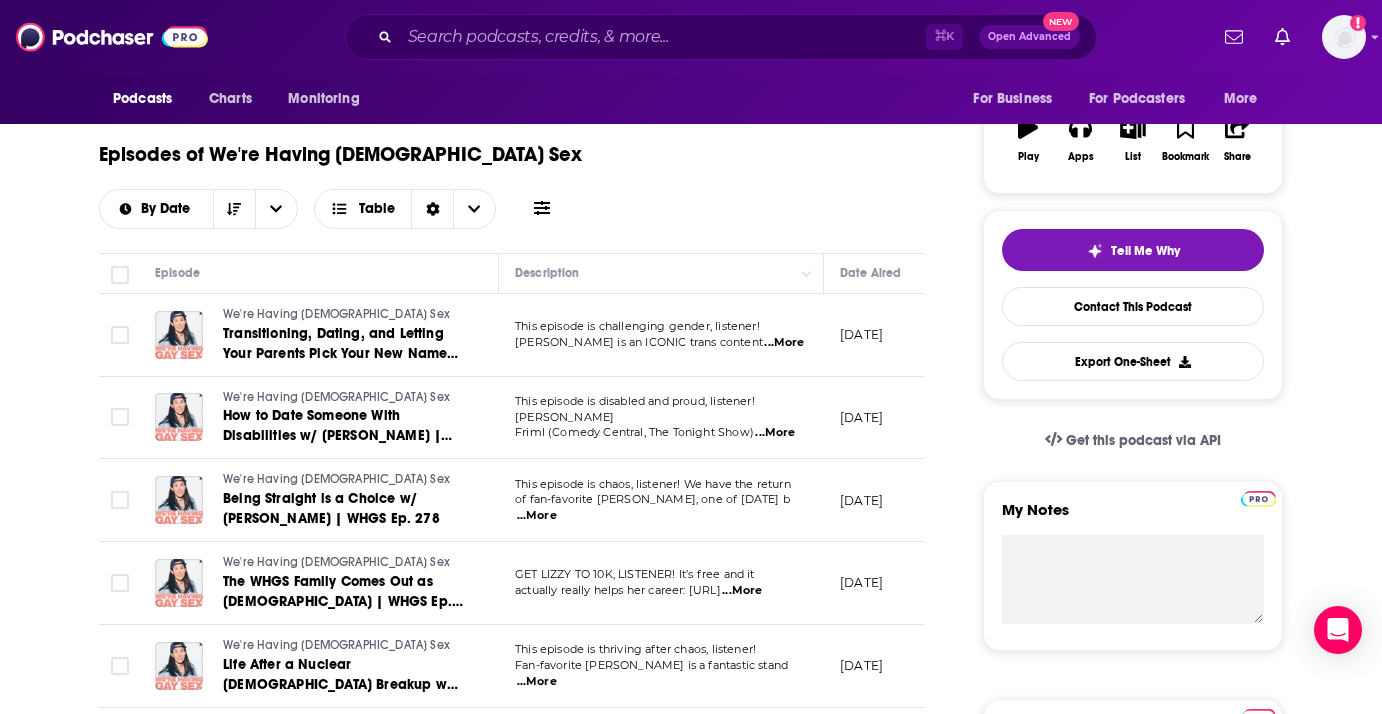 click on "...More" at bounding box center (784, 343) 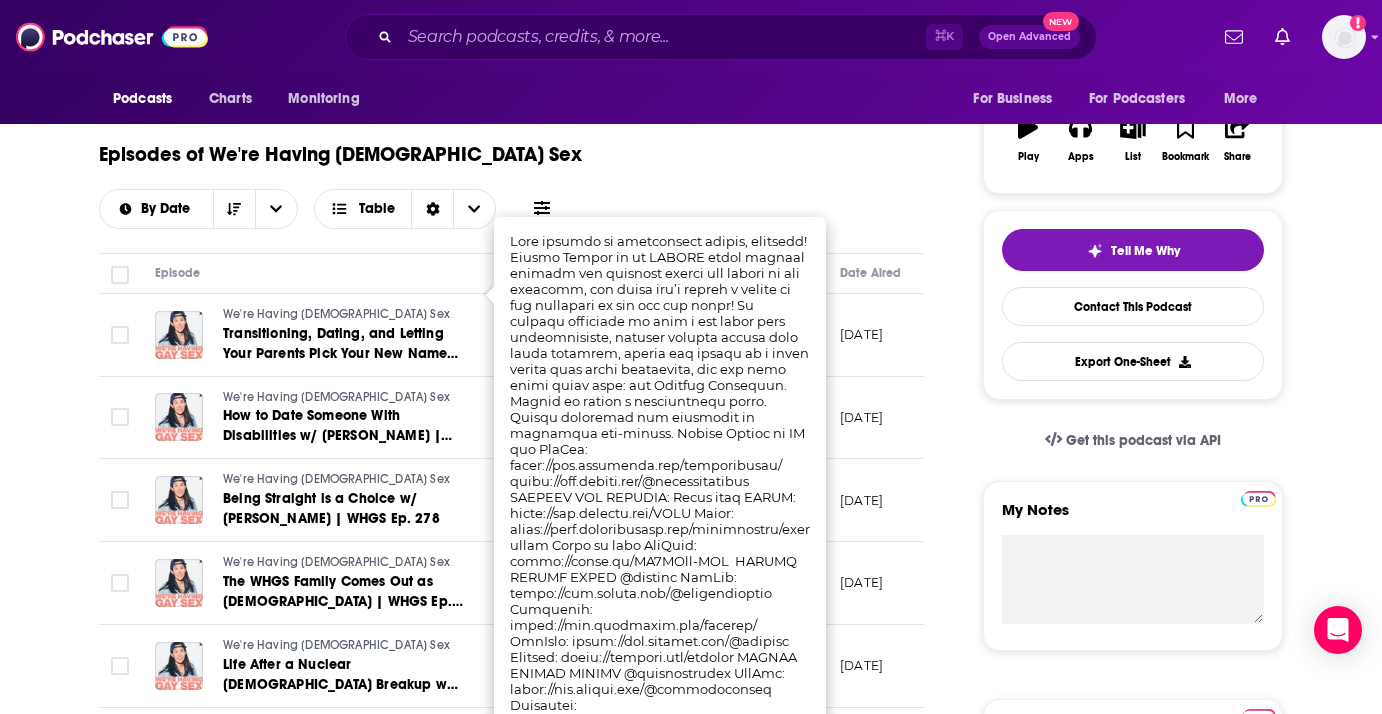 click on "About Insights Episodes 295 Reviews 2 Credits 15 Lists 4 Similar Episodes of We're Having [DEMOGRAPHIC_DATA] Sex By Date Table Episode Description Date Aired Reach Episode Guests Length We're Having [DEMOGRAPHIC_DATA] Sex Transitioning, Dating, and Letting Your Parents Pick Your New Name w/ [PERSON_NAME] | WHGS Ep. 280 This episode is challenging gender, listener! [PERSON_NAME] is an ICONIC trans content   ...More [DATE]  Pending -- 1:10:51 s We're Having [DEMOGRAPHIC_DATA] Sex How to Date Someone With Disabilities w/ [PERSON_NAME] | WHGS Ep. 279 This episode is disabled and proud, listener! [PERSON_NAME] (Comedy Central, The Tonight Show)  ...More [DATE] 15k-22k -- 1:05:44 s We're Having [DEMOGRAPHIC_DATA] Sex Being Straight is a Choice w/ [PERSON_NAME] | WHGS Ep. 278 This episode is chaos, listener! We have the return of fan-favorite [PERSON_NAME], one of [DATE] b  ...More [DATE] 12k-18k -- 1:10:55 s We're Having [DEMOGRAPHIC_DATA] Sex The WHGS Family Comes Out as [DEMOGRAPHIC_DATA] | WHGS Ep. 277 GET LIZZY TO 10K, LISTENER! It’s free and it  ...More [DATE] 12k-18k -- s s" at bounding box center [525, 1360] 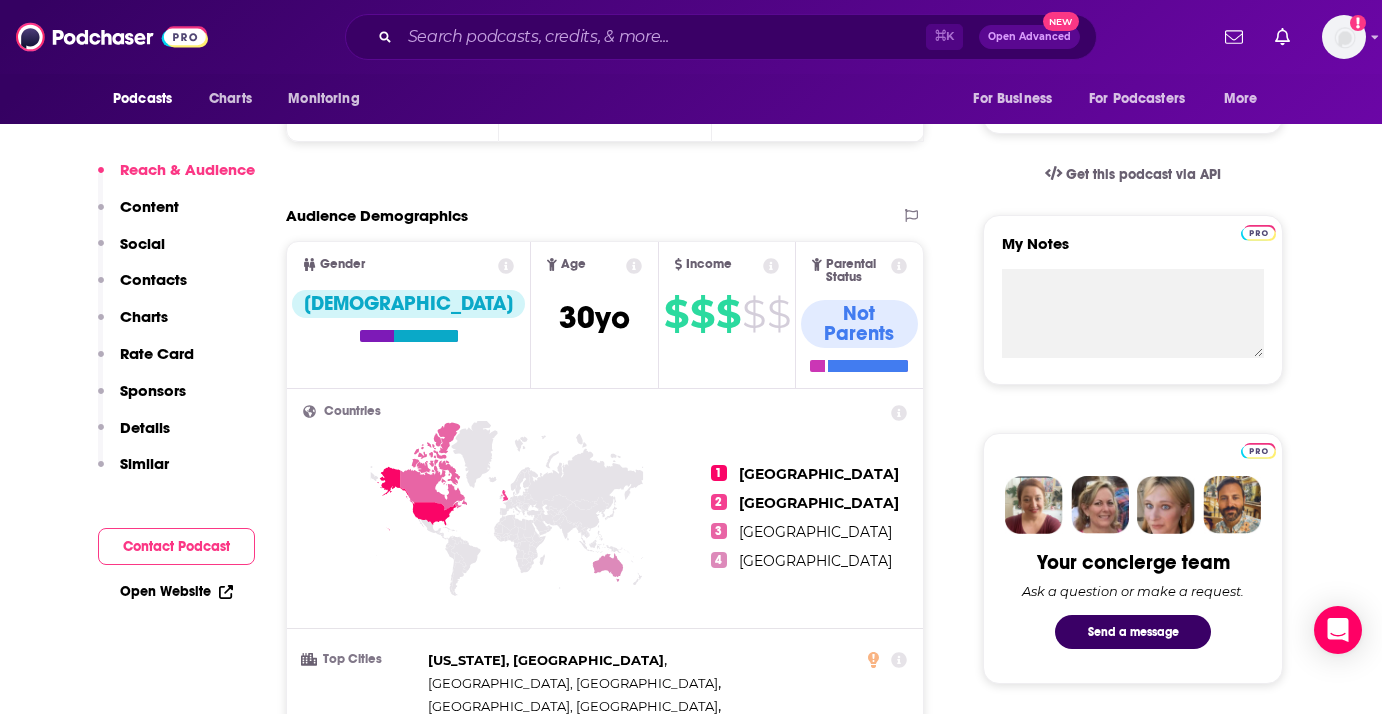 scroll, scrollTop: 251, scrollLeft: 0, axis: vertical 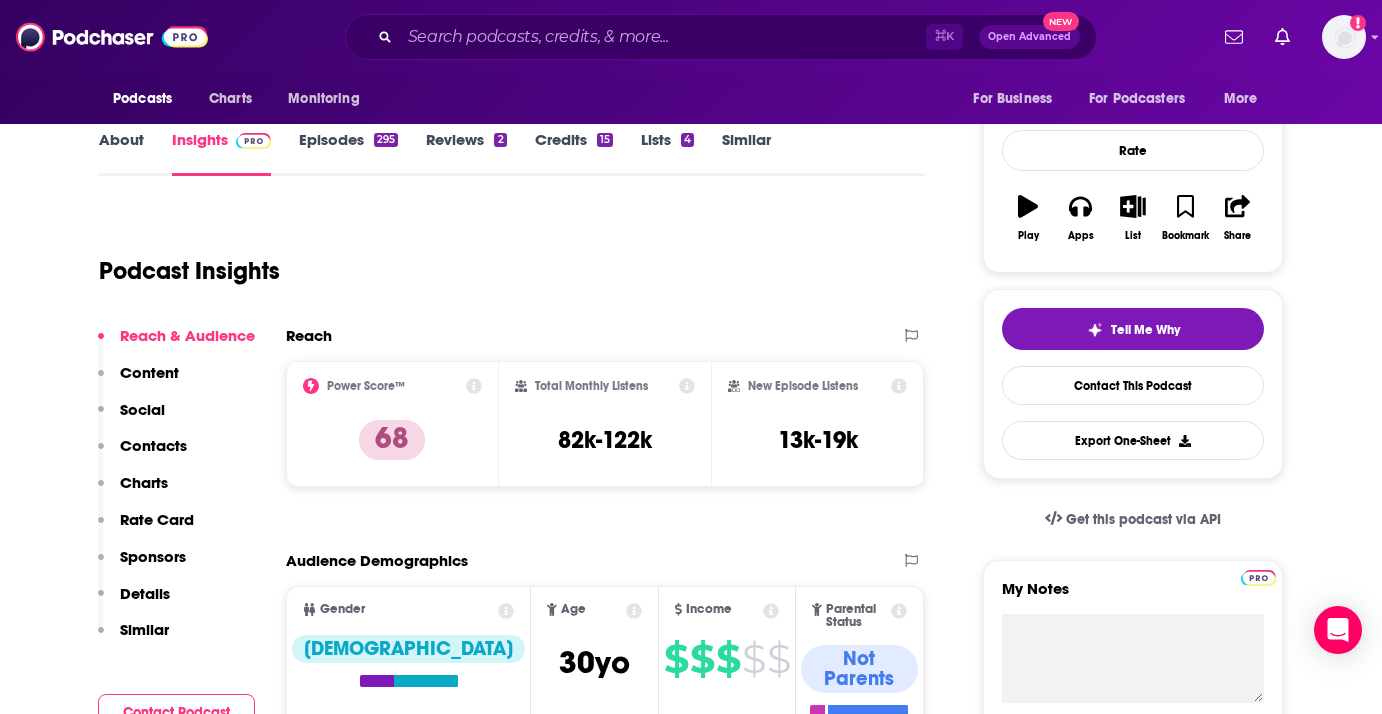 click on "Similar" at bounding box center [746, 153] 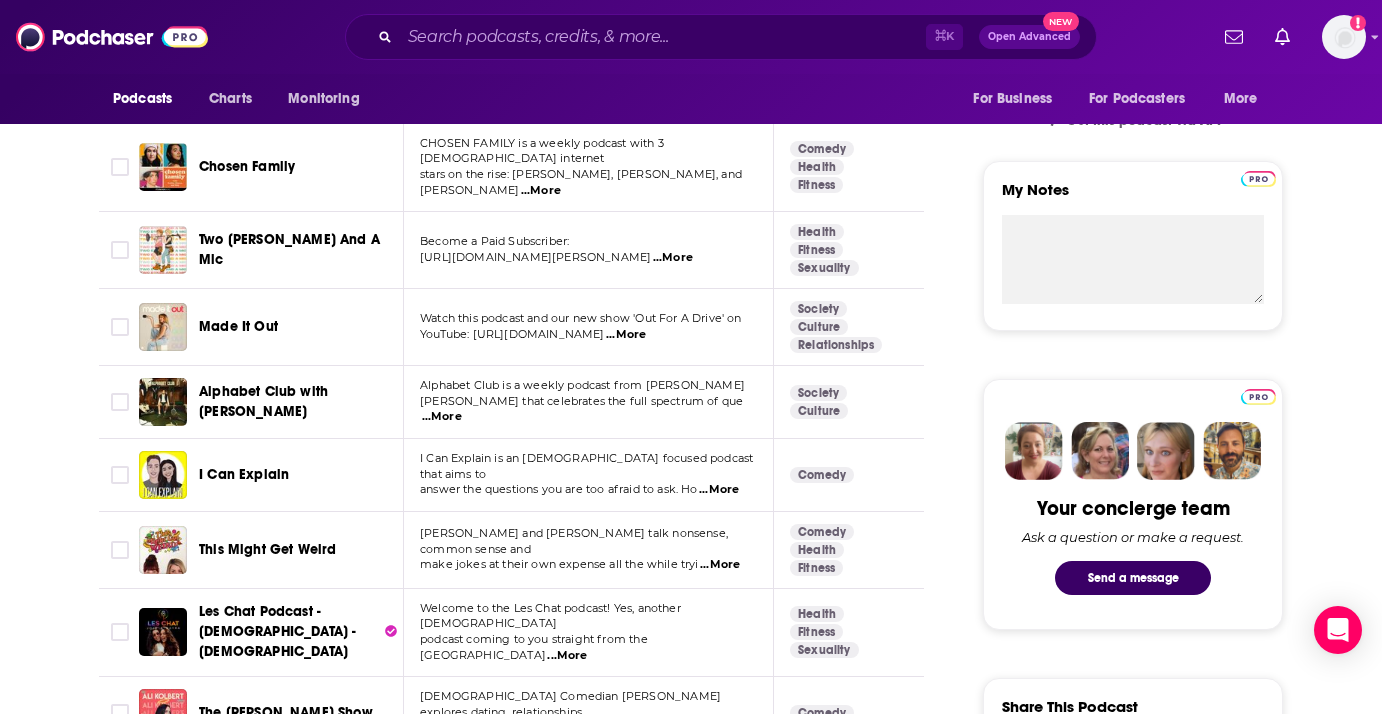 scroll, scrollTop: 748, scrollLeft: 0, axis: vertical 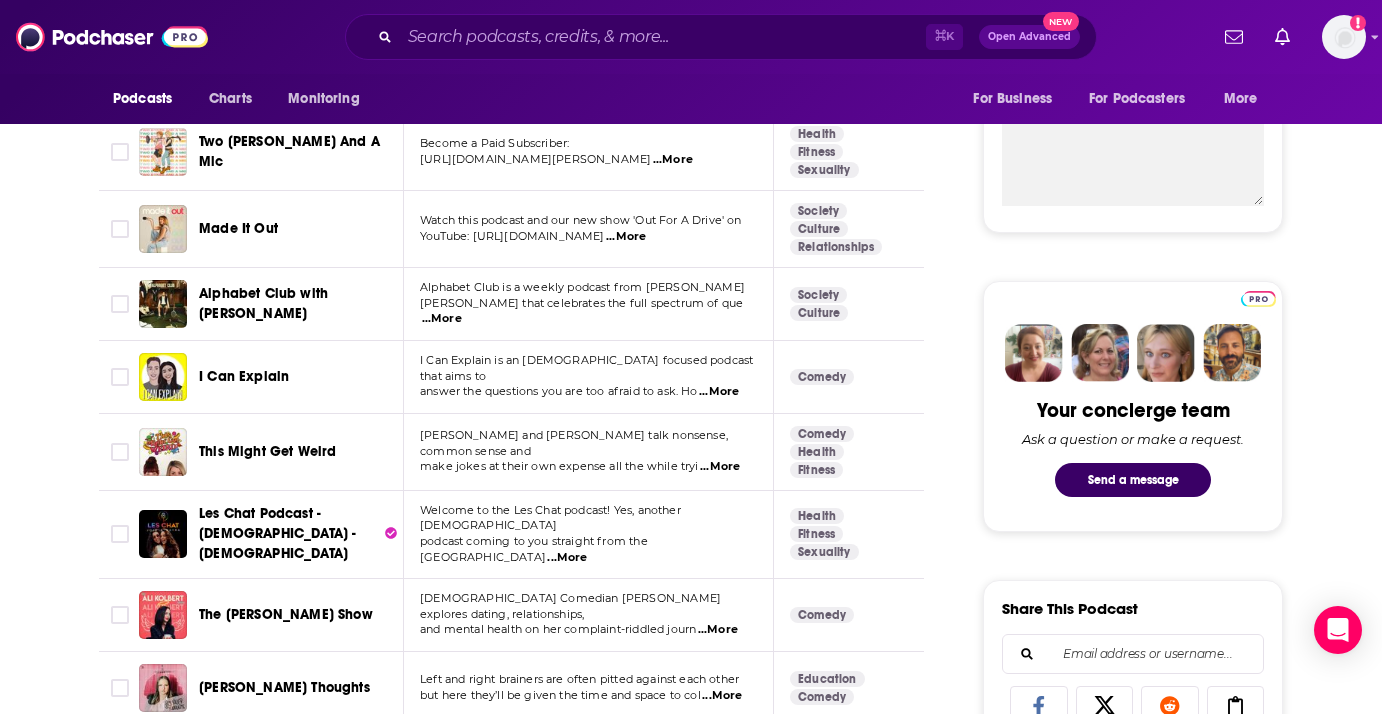click on "...More" at bounding box center (720, 467) 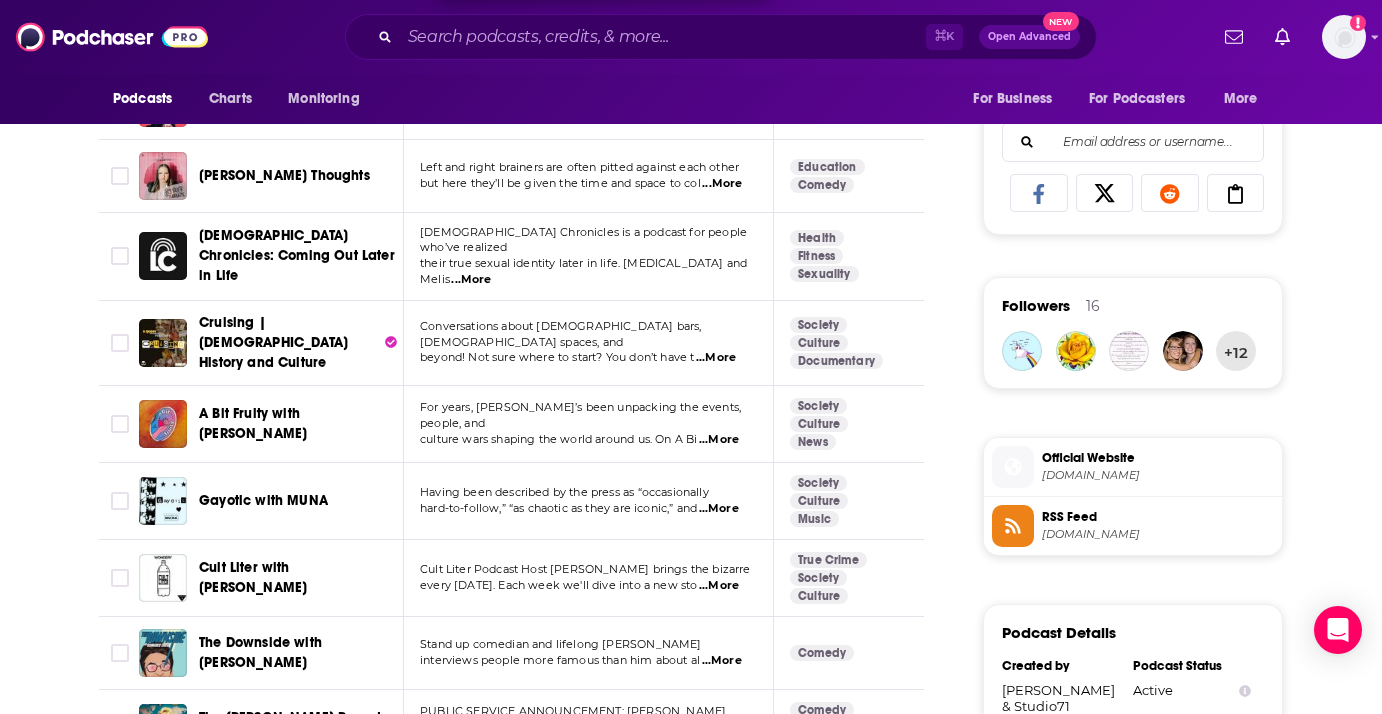 scroll, scrollTop: 1255, scrollLeft: 0, axis: vertical 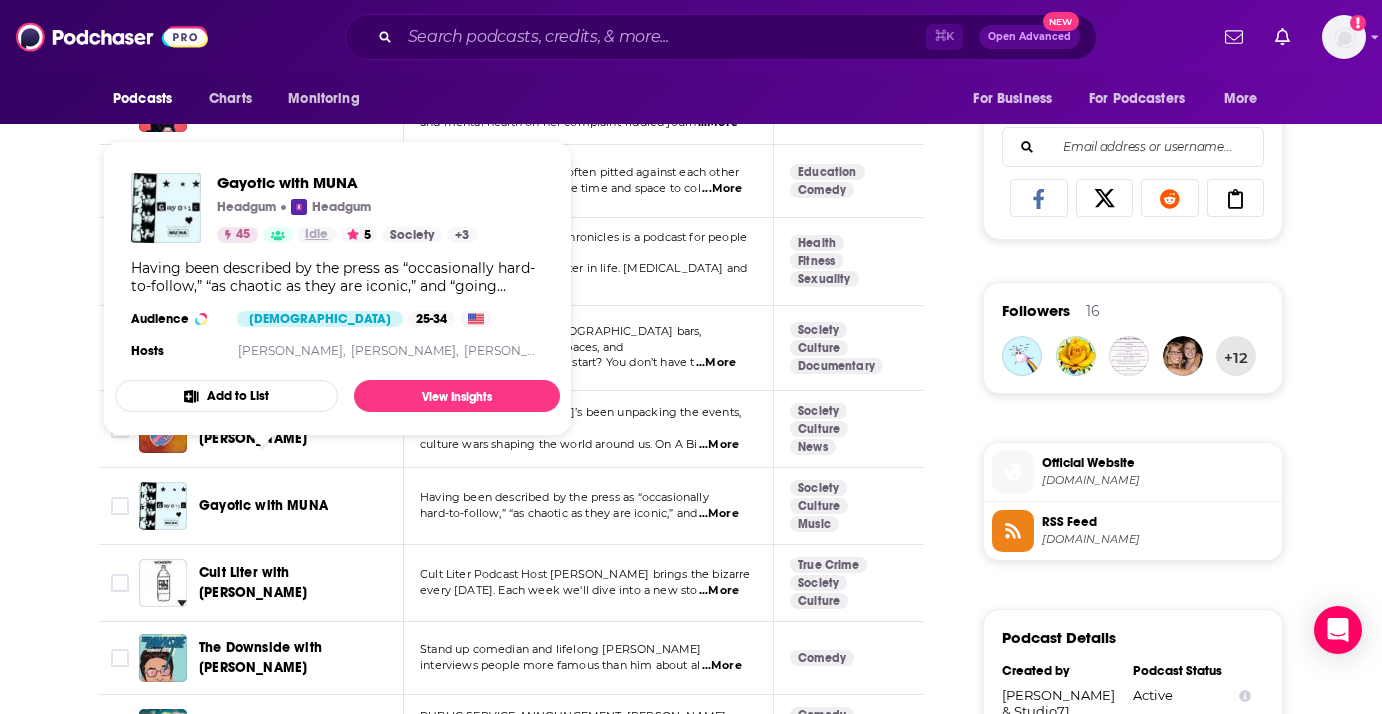 click on "Idle" at bounding box center (316, 235) 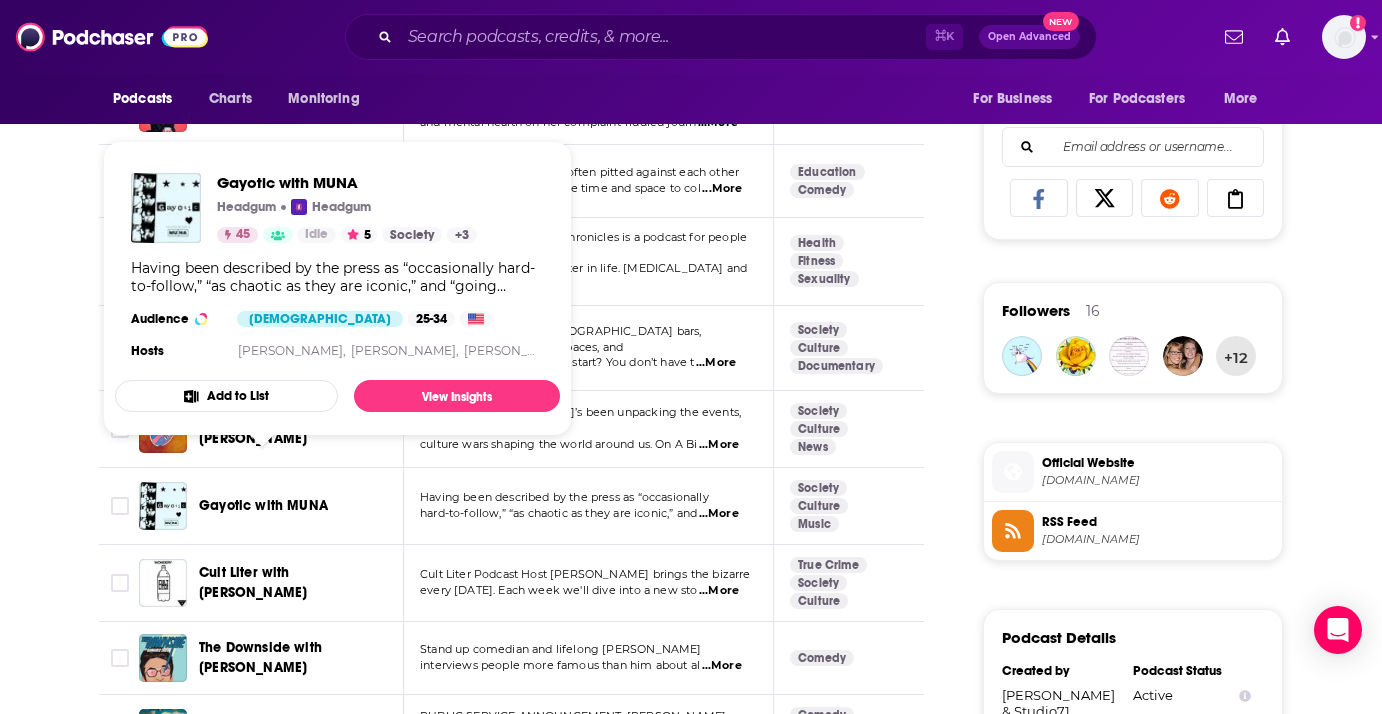 type on "[URL][DOMAIN_NAME]" 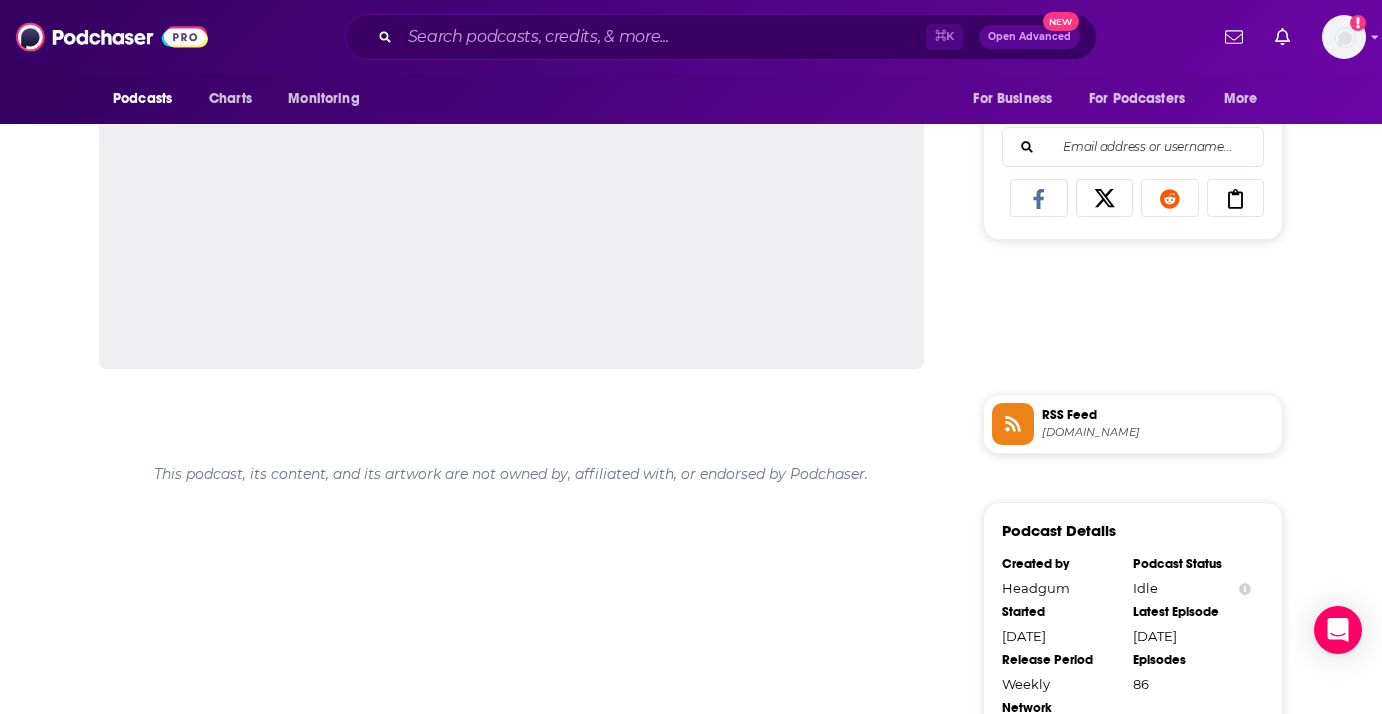 scroll, scrollTop: 0, scrollLeft: 0, axis: both 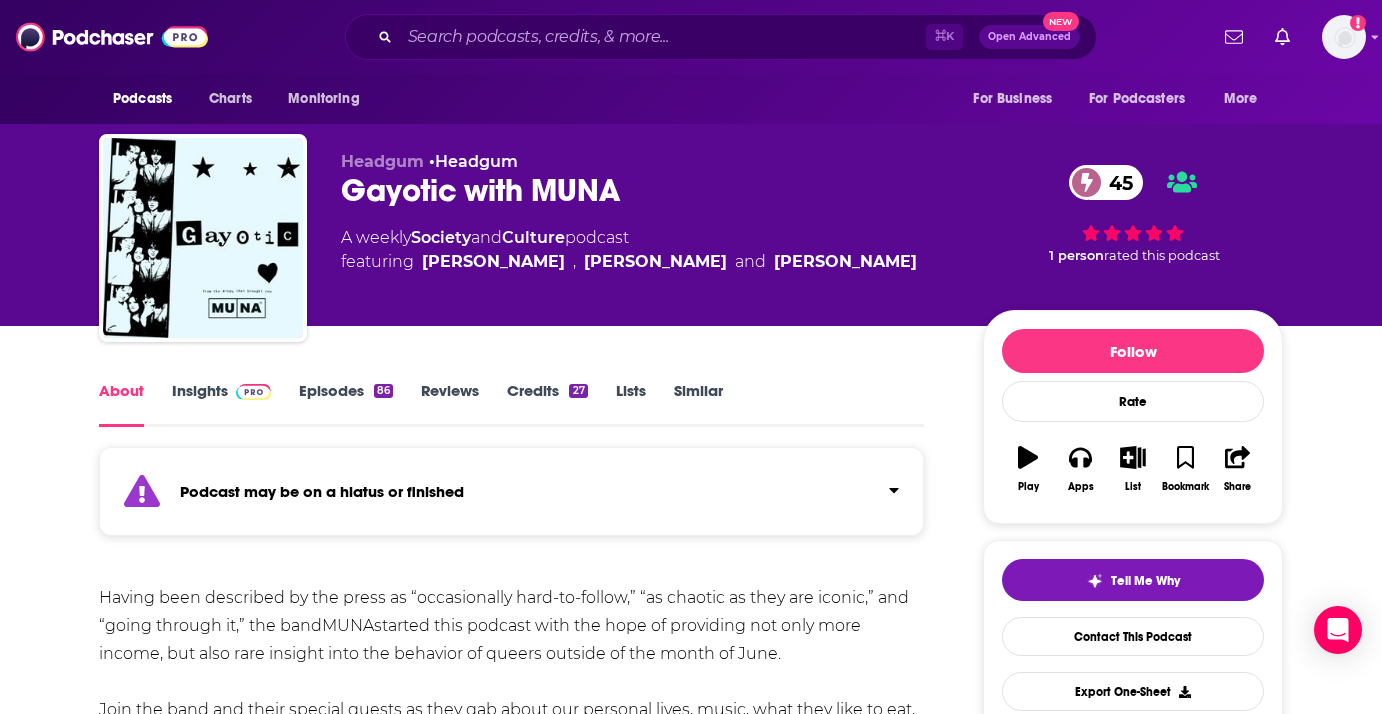 click on "Podcast may be on a hiatus or finished" at bounding box center [511, 491] 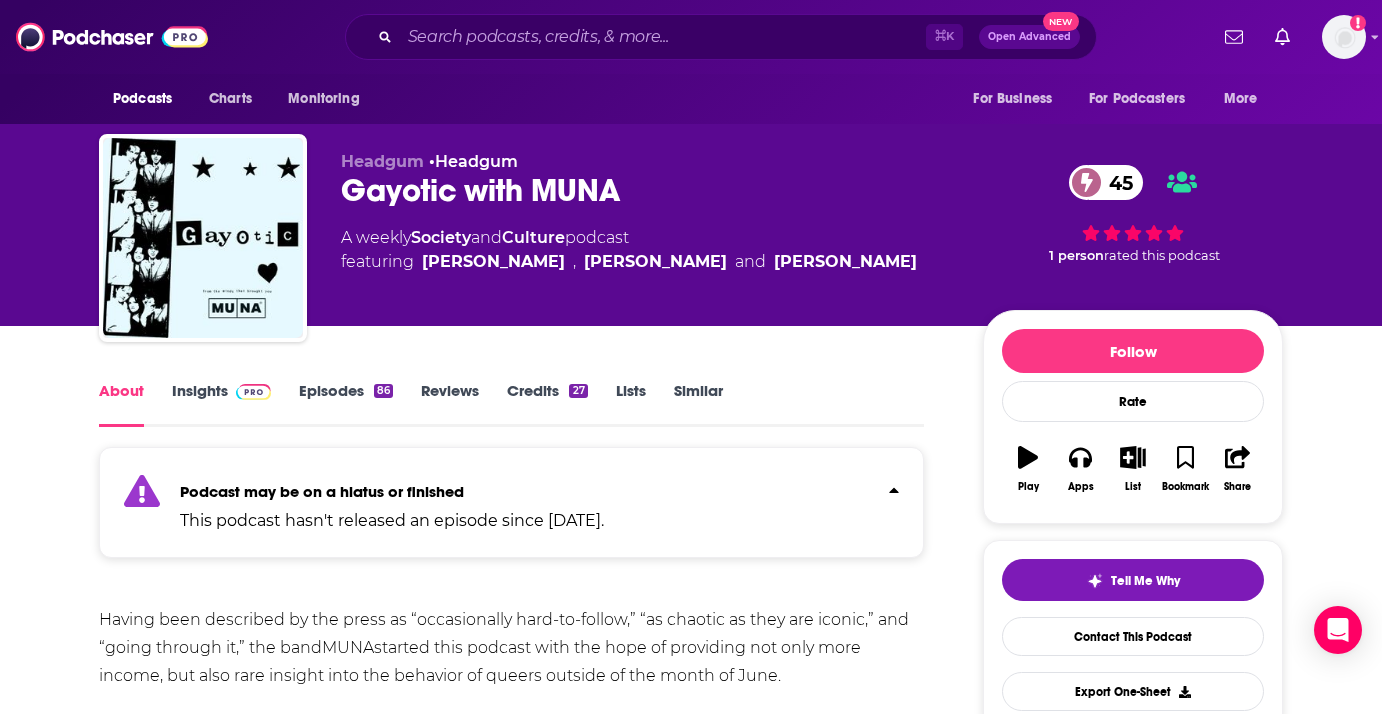 click on "Podcast may be on a hiatus or finished" at bounding box center (392, 491) 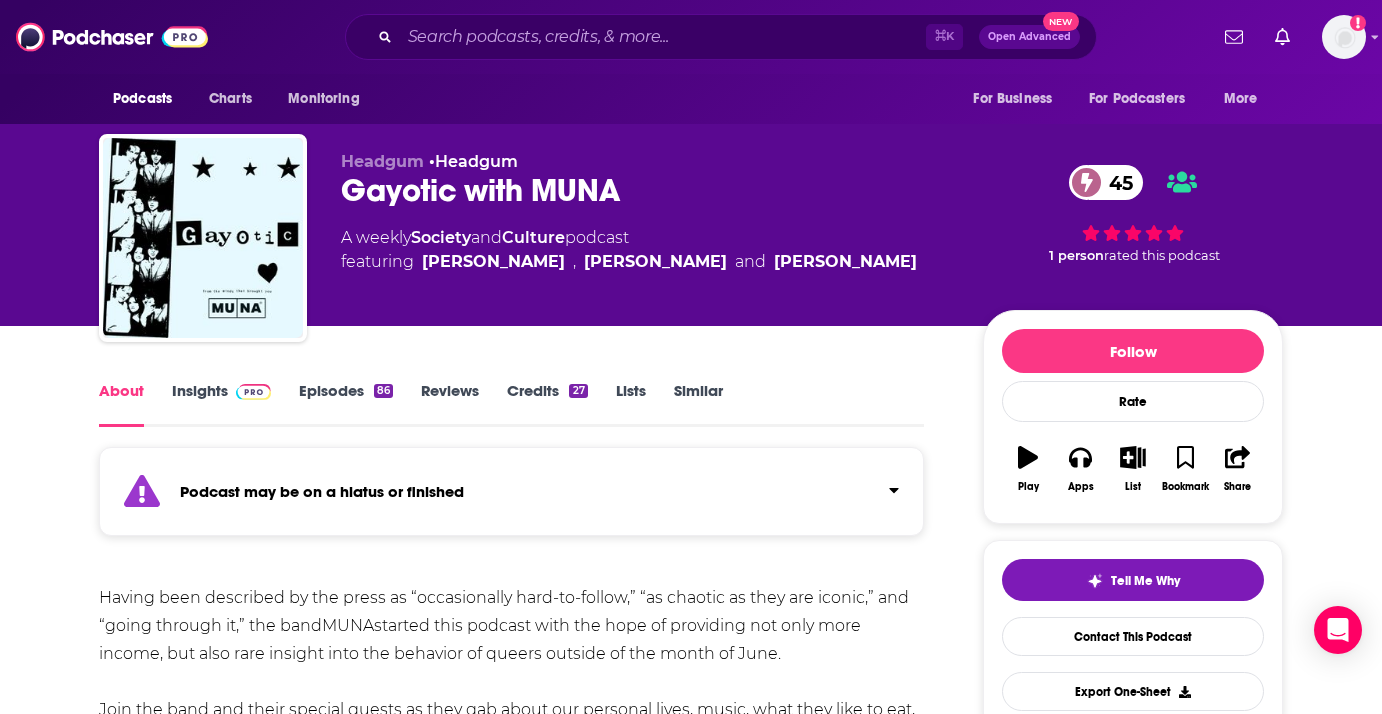 click on "Episodes 86" at bounding box center [346, 404] 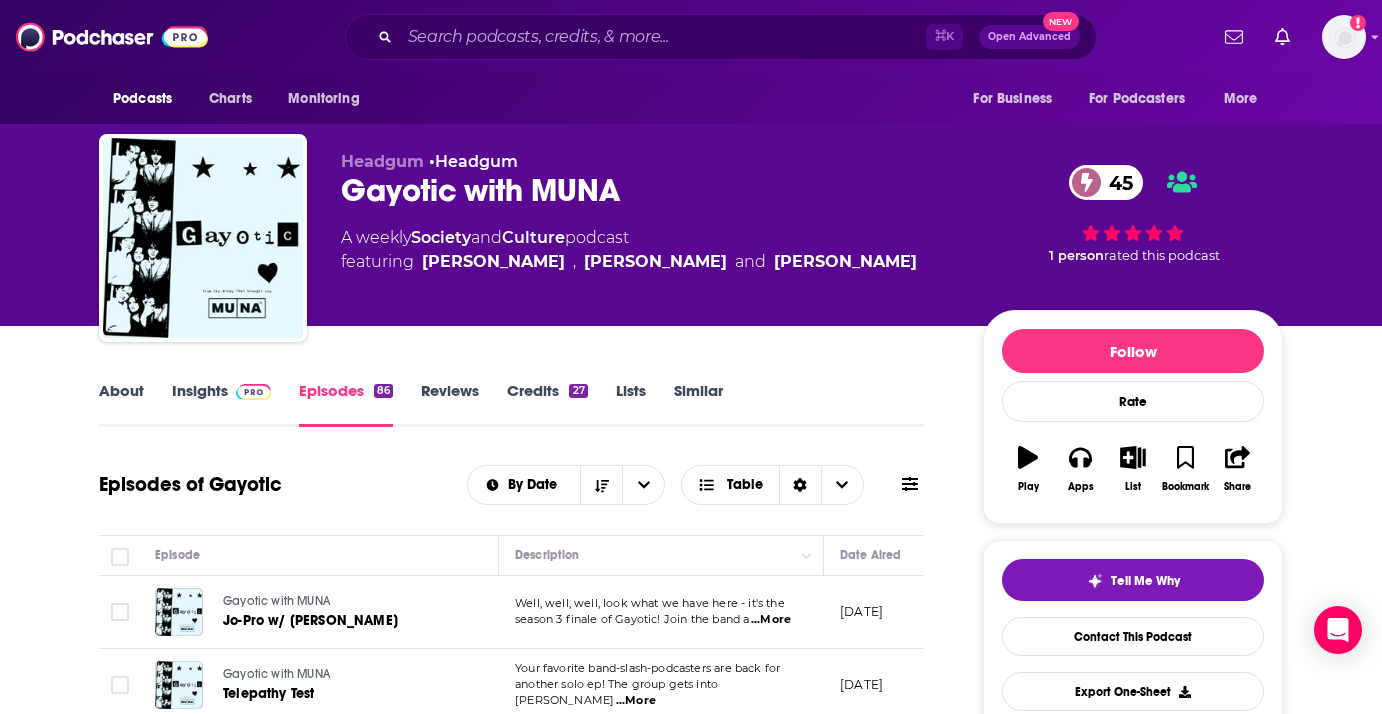 scroll, scrollTop: 221, scrollLeft: 0, axis: vertical 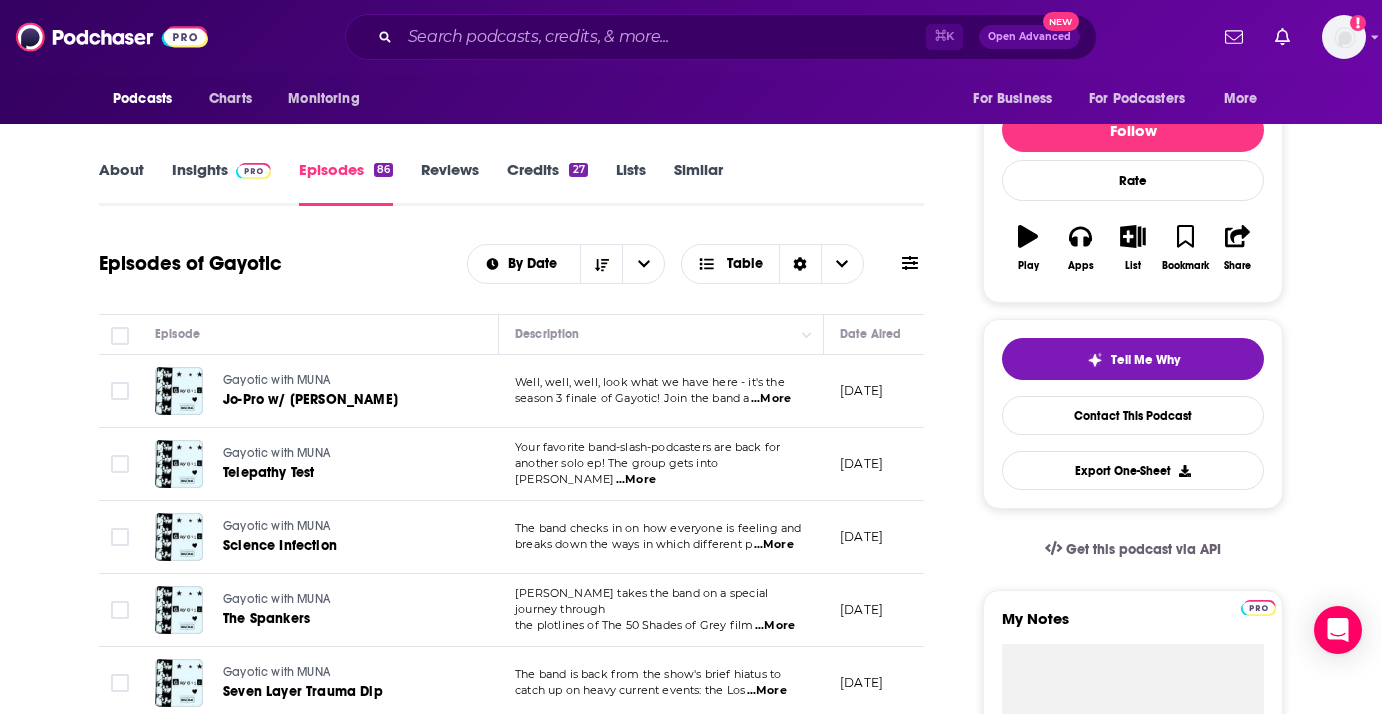 click on "Similar" at bounding box center [698, 183] 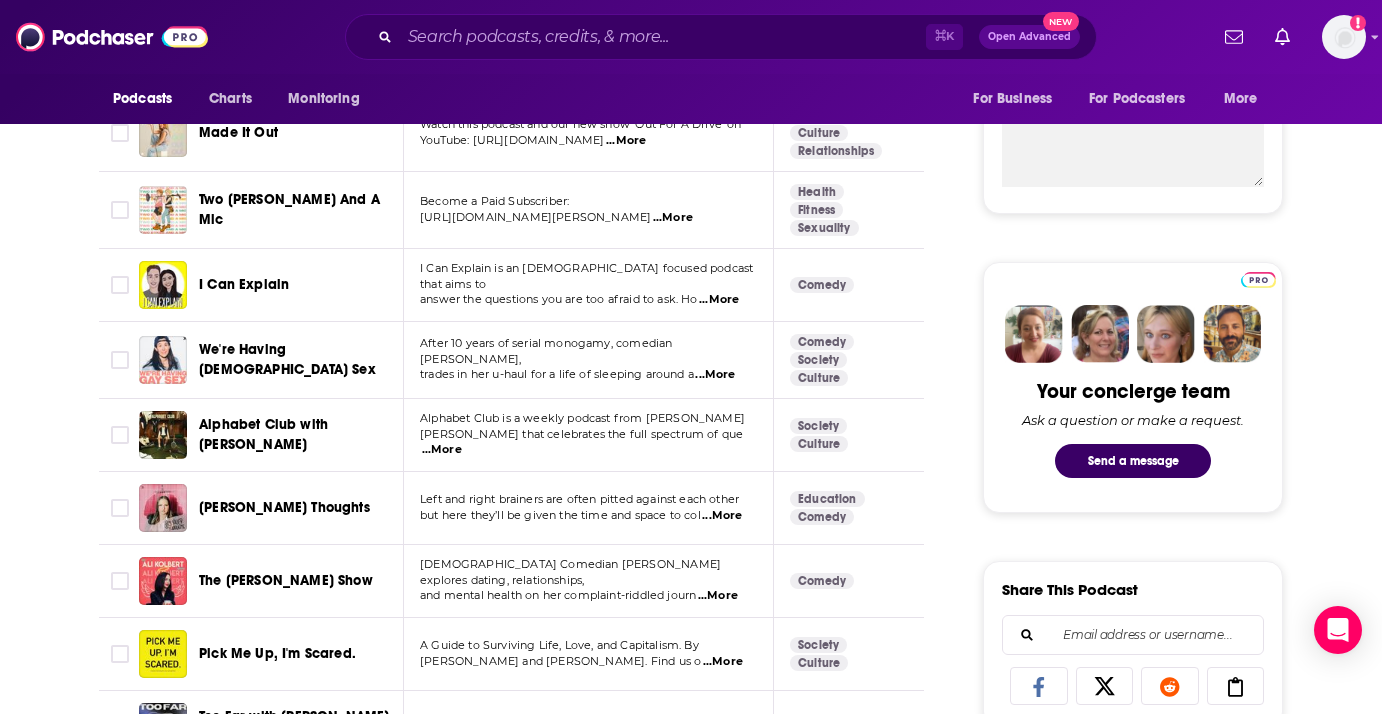 scroll, scrollTop: 768, scrollLeft: 0, axis: vertical 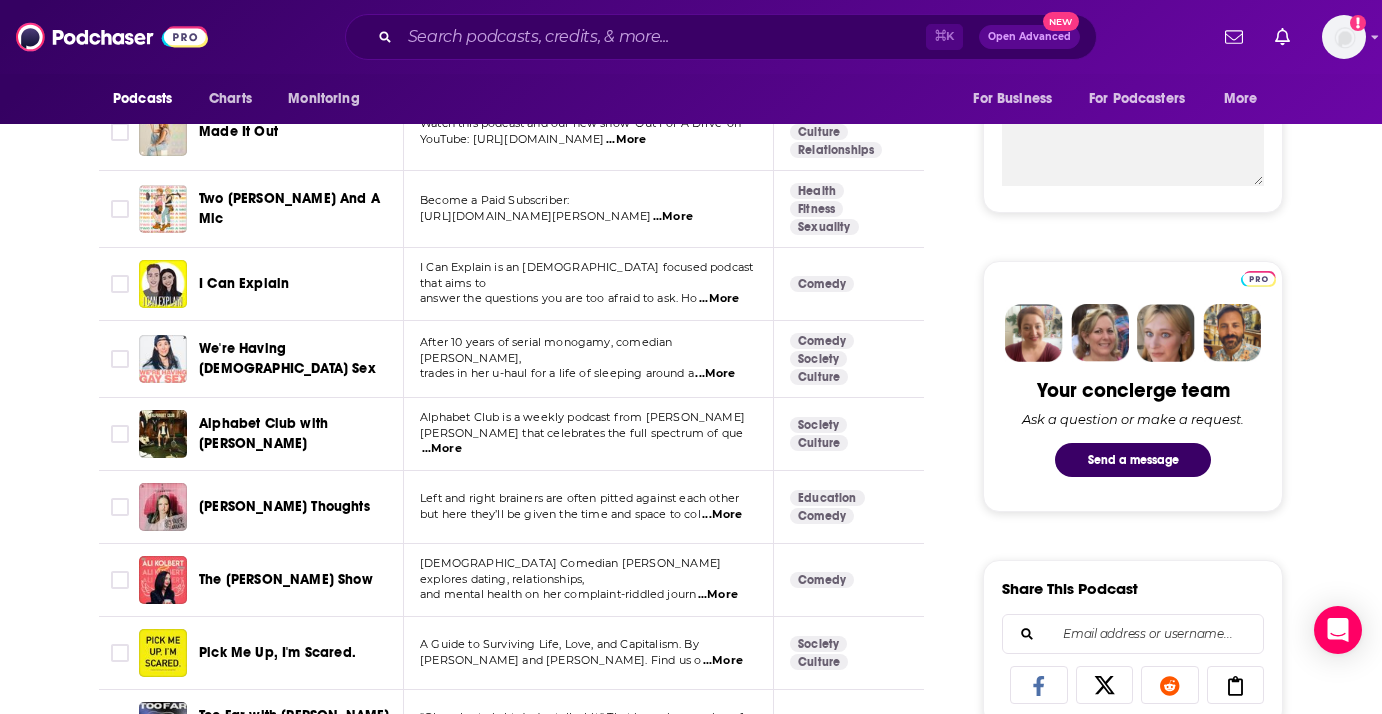 click on "...More" at bounding box center (442, 449) 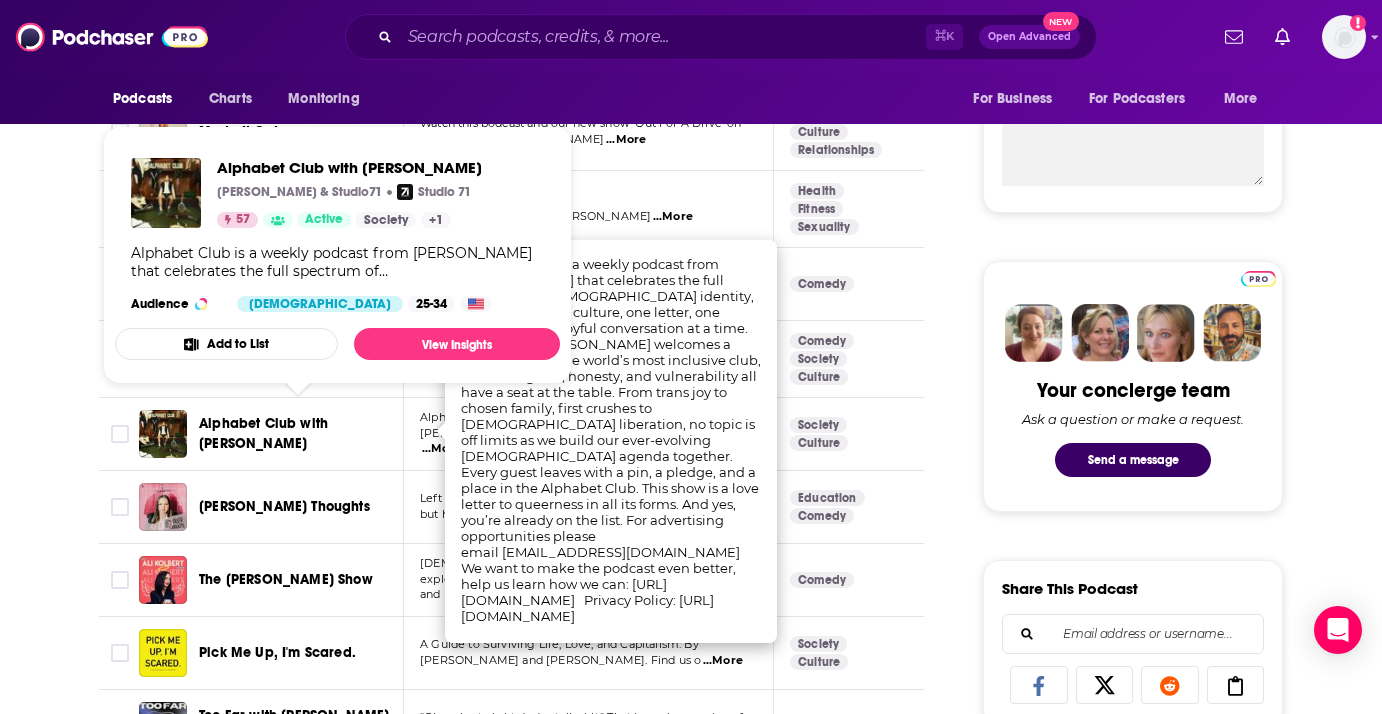 click on "Alphabet Club with [PERSON_NAME]" at bounding box center (263, 433) 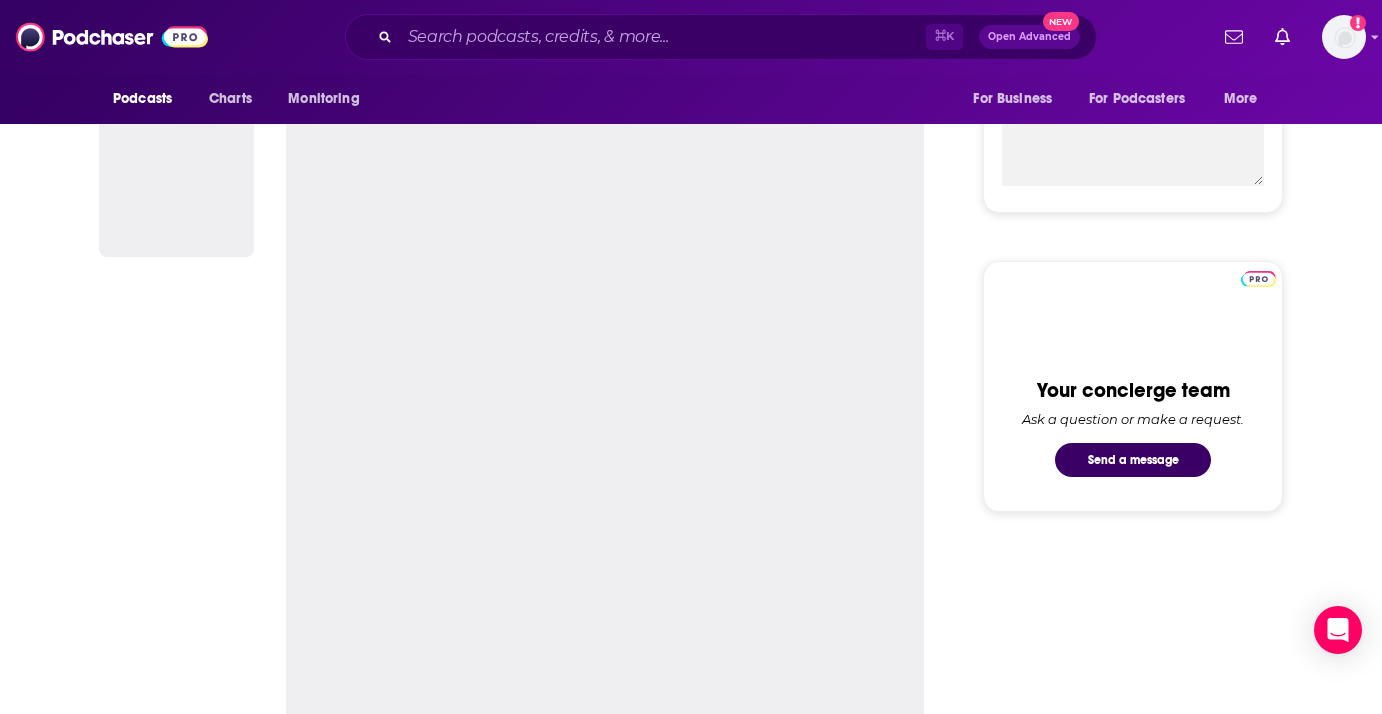 scroll, scrollTop: 0, scrollLeft: 0, axis: both 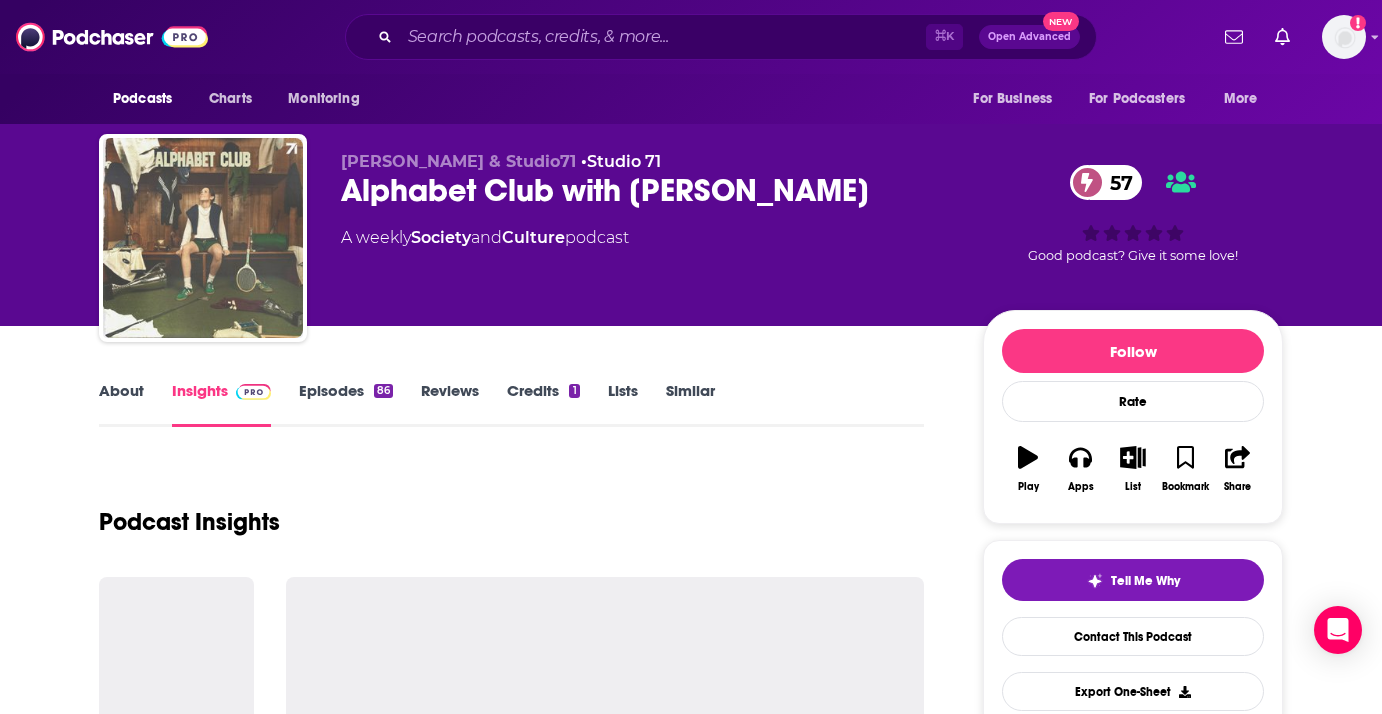 click at bounding box center (203, 238) 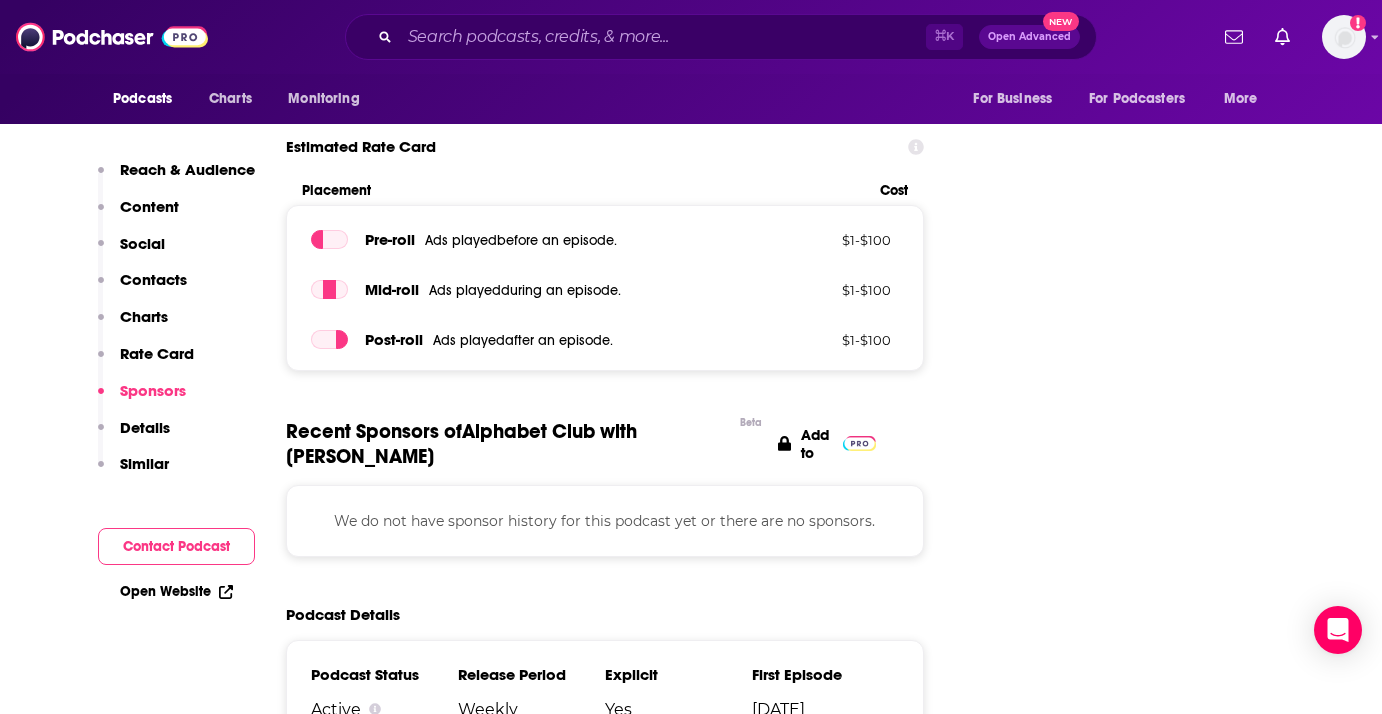 scroll, scrollTop: 2620, scrollLeft: 0, axis: vertical 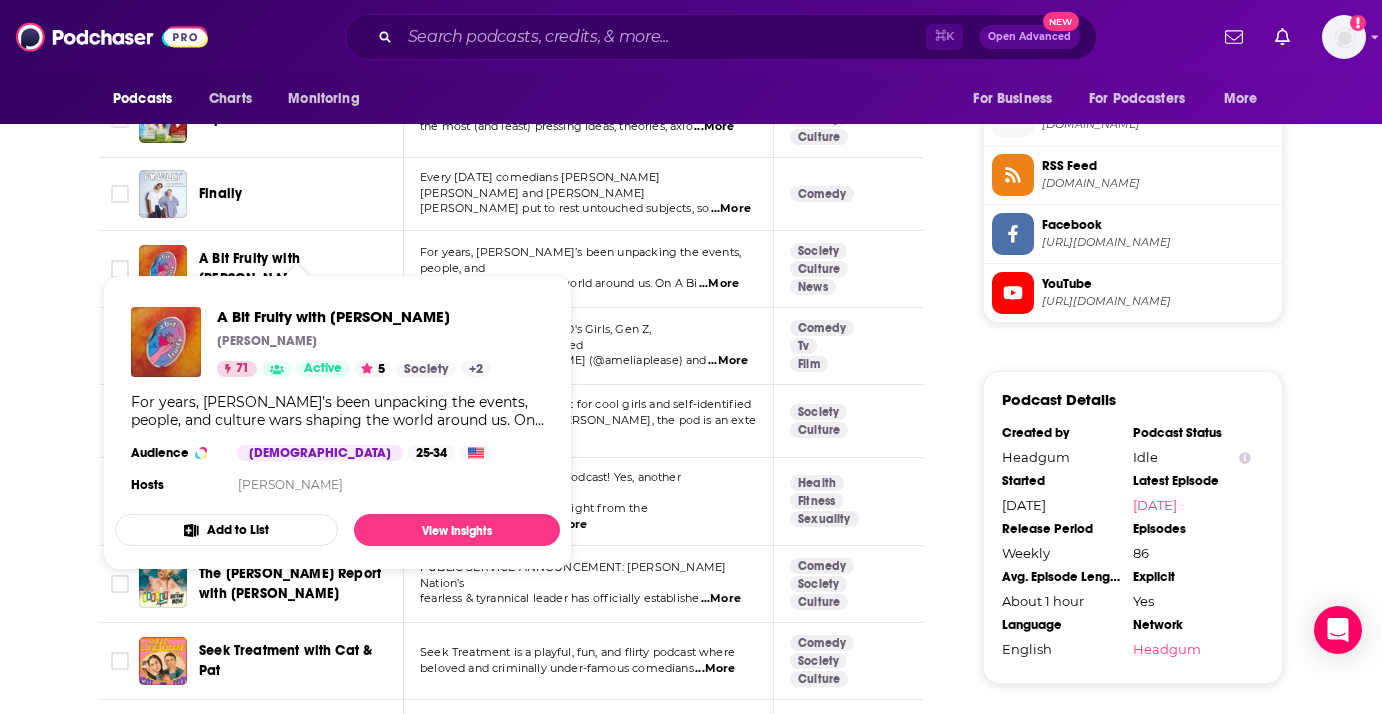 click on "...More" at bounding box center [719, 284] 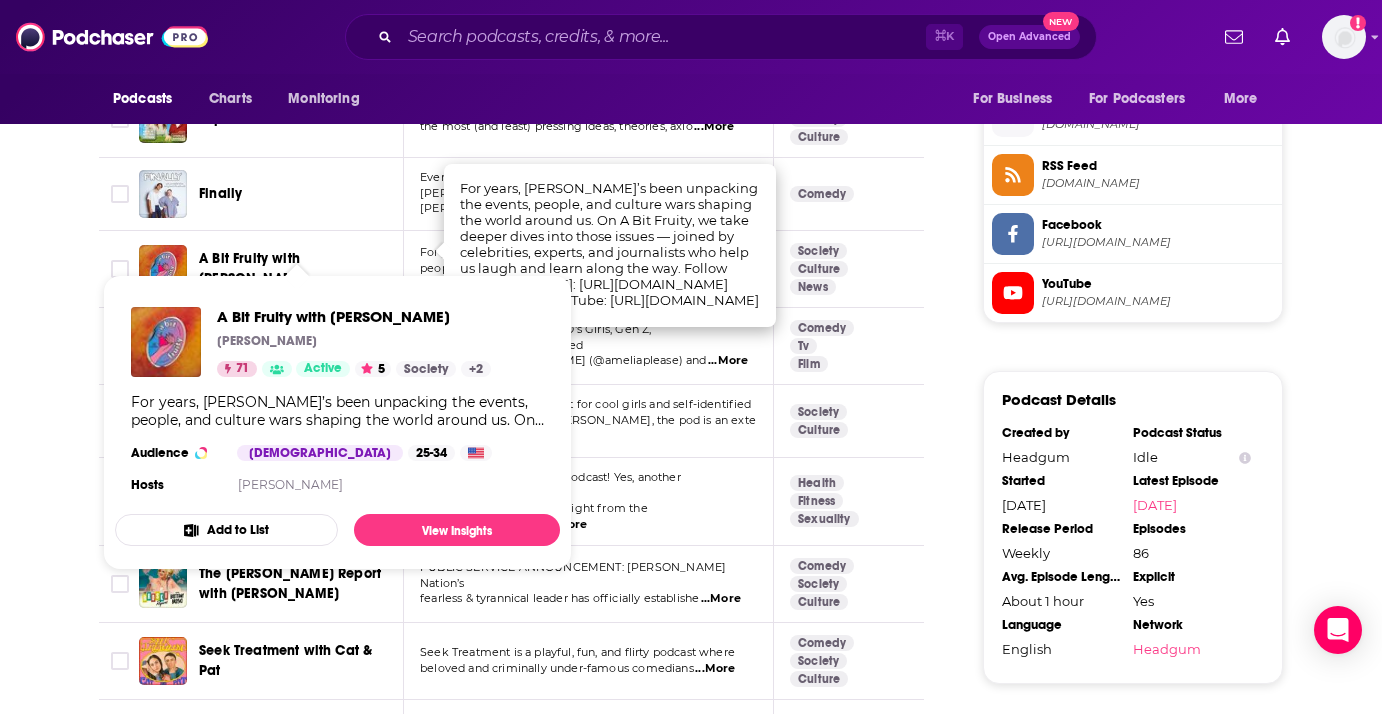 click on "A Bit Fruity with [PERSON_NAME]" at bounding box center (298, 269) 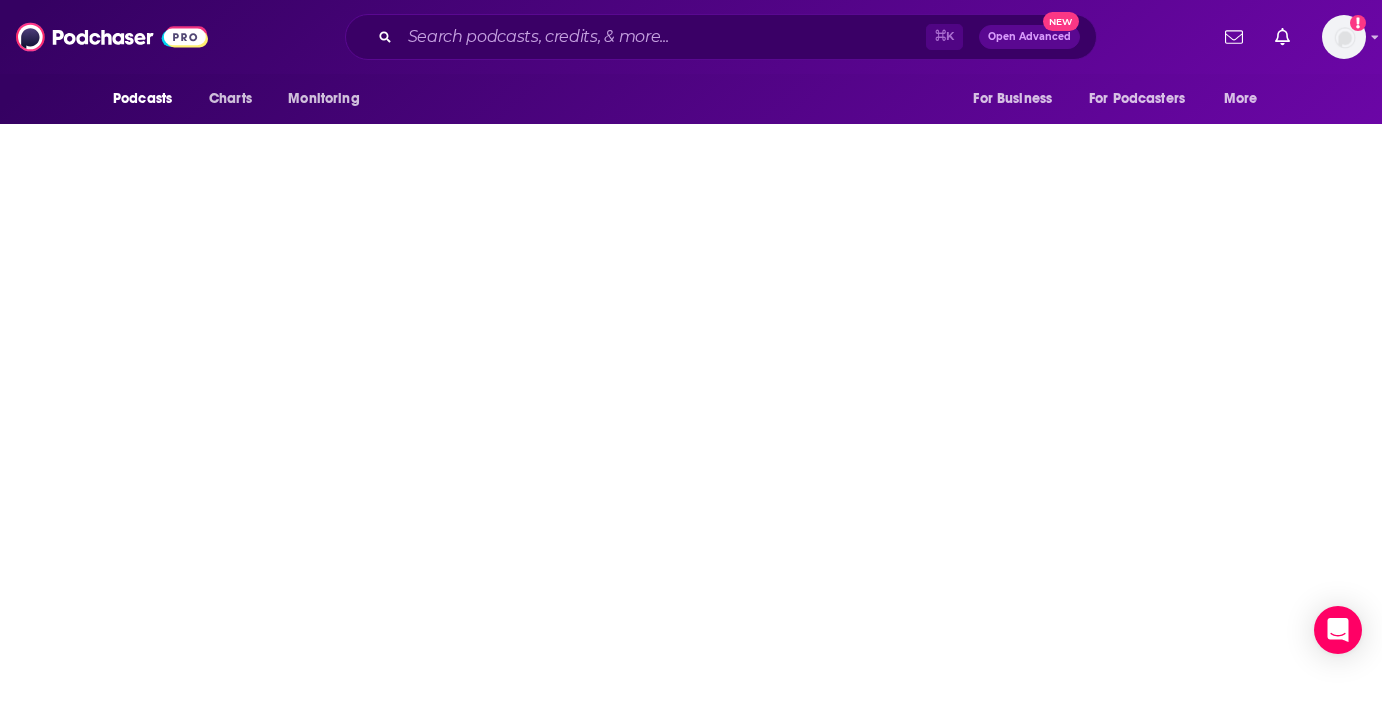 scroll, scrollTop: 0, scrollLeft: 0, axis: both 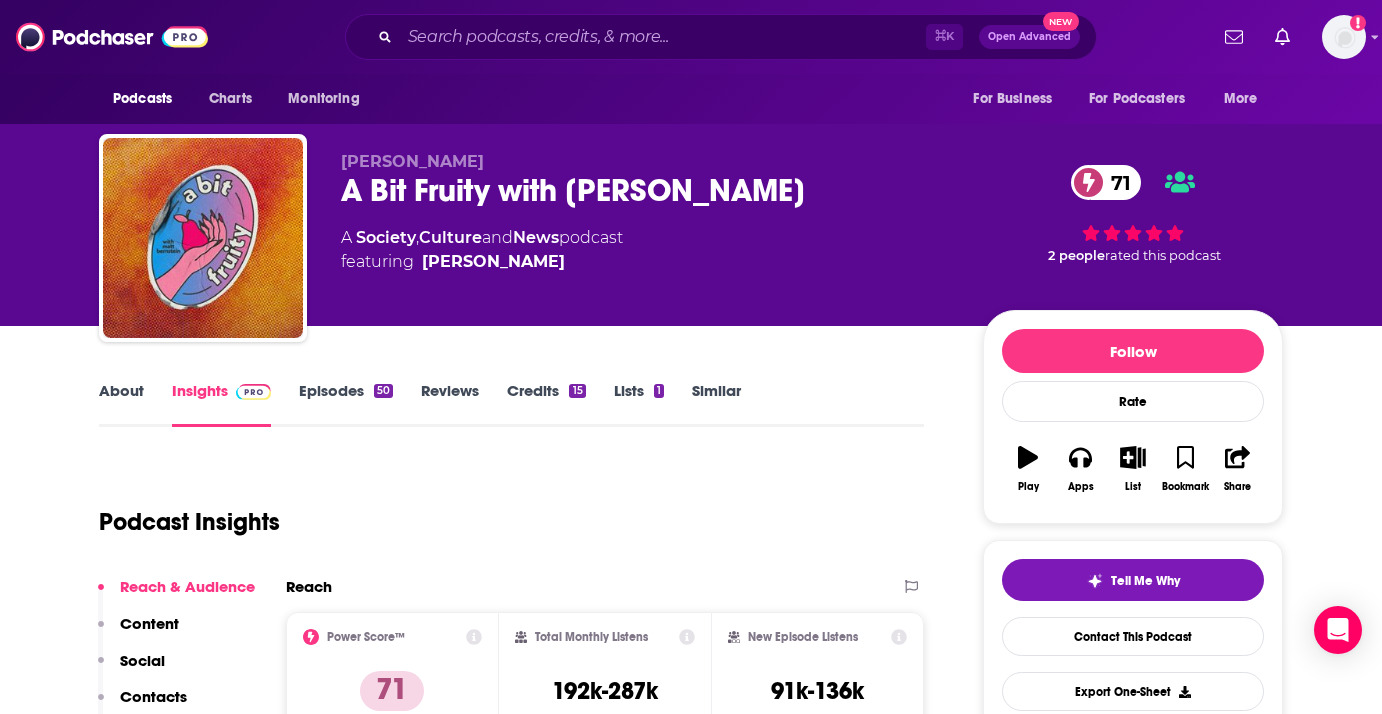 click on "Episodes 50" at bounding box center (346, 404) 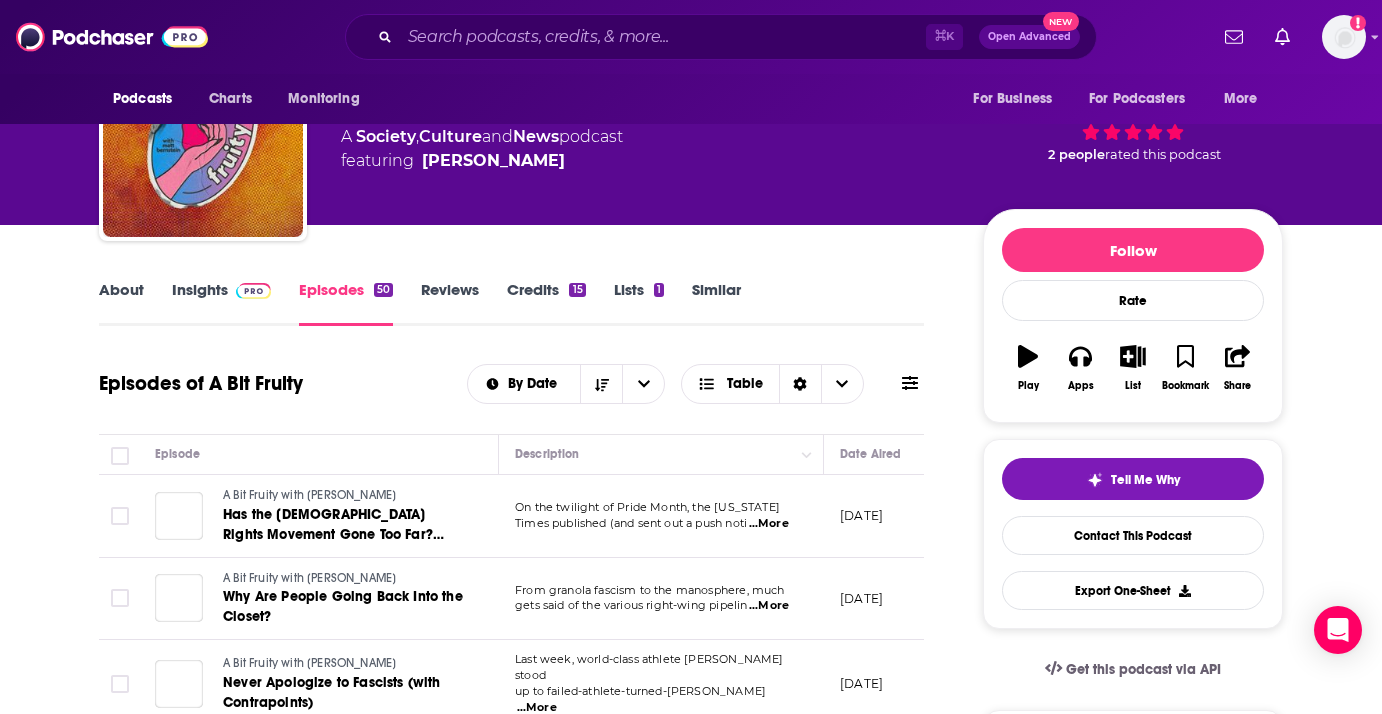 scroll, scrollTop: 188, scrollLeft: 0, axis: vertical 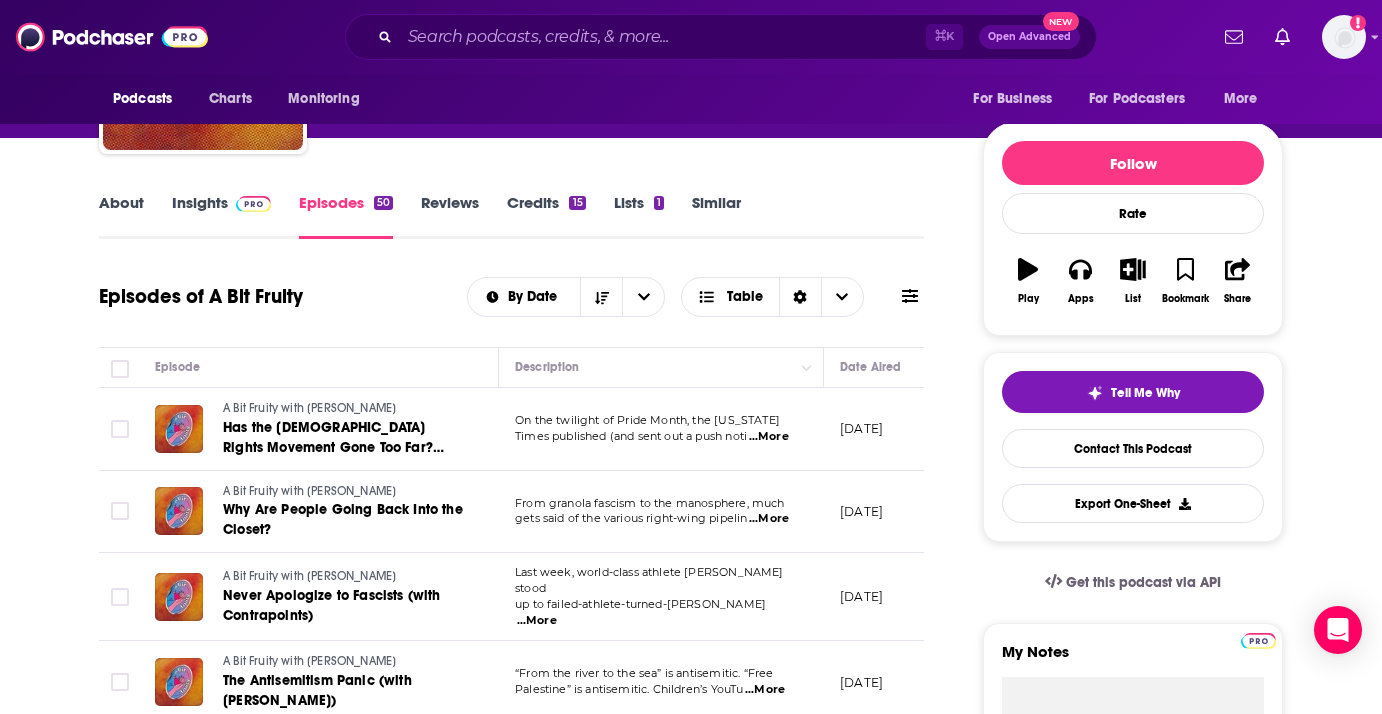 click on "...More" at bounding box center (769, 437) 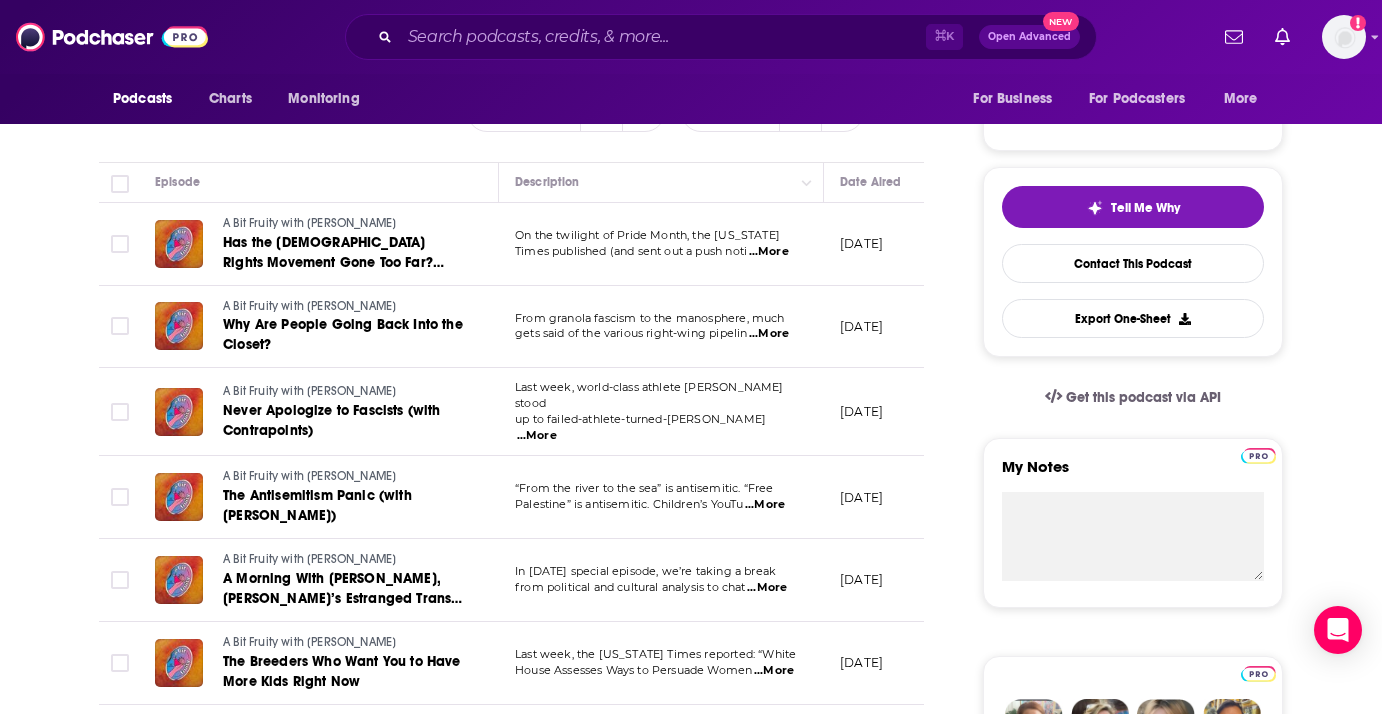 scroll, scrollTop: 375, scrollLeft: 0, axis: vertical 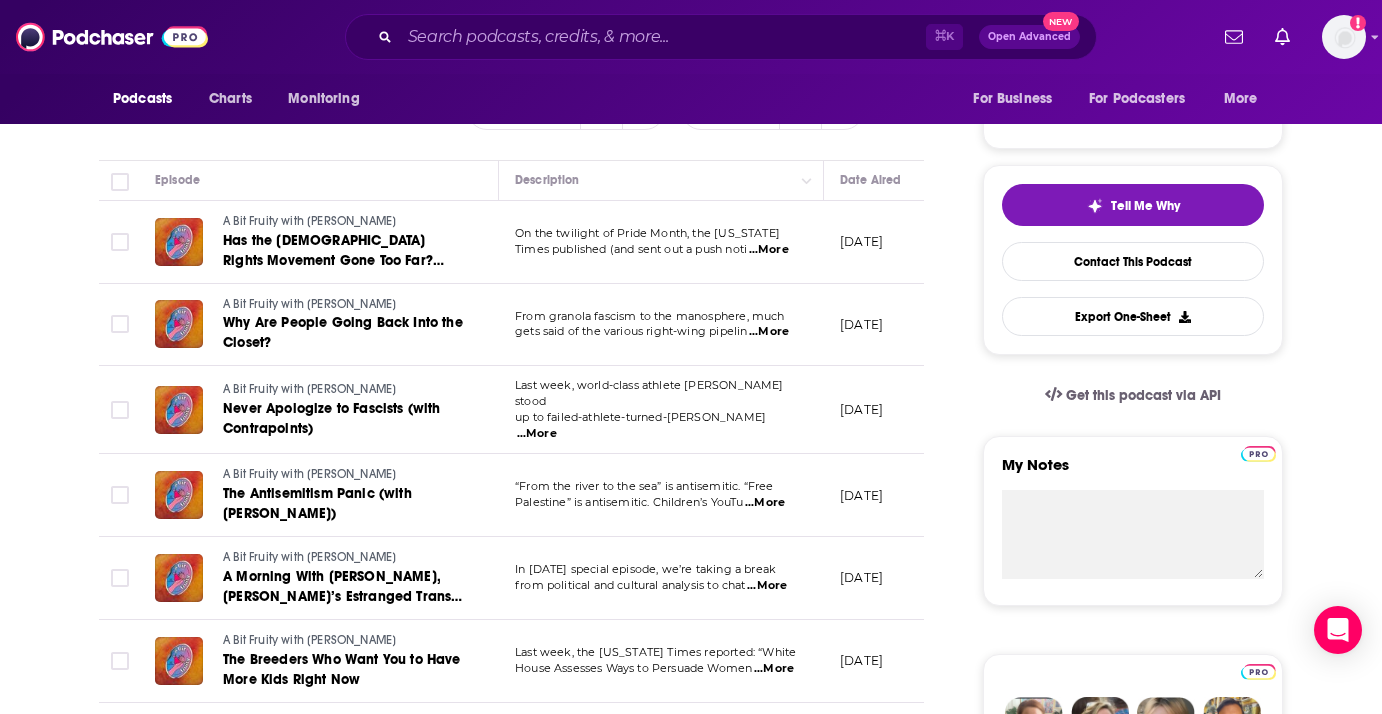 click on "...More" at bounding box center (769, 332) 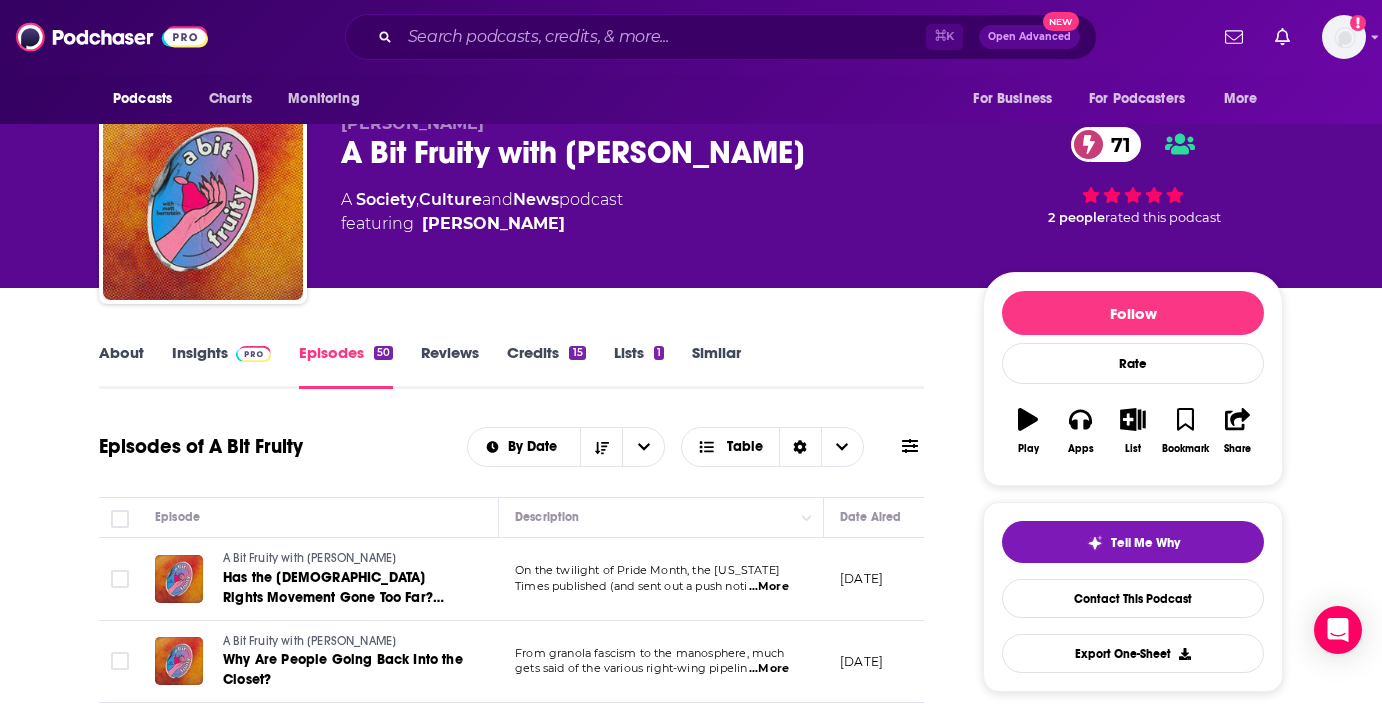 scroll, scrollTop: 13, scrollLeft: 0, axis: vertical 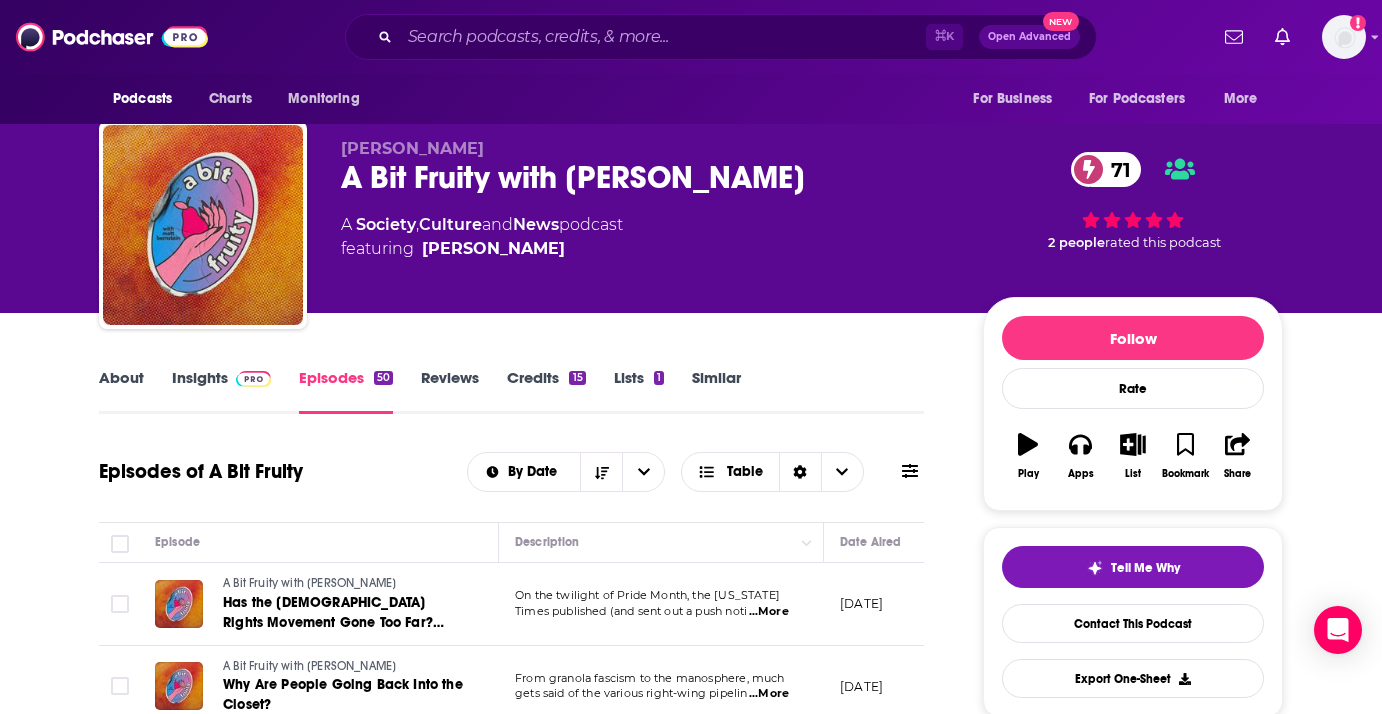drag, startPoint x: 803, startPoint y: 192, endPoint x: 339, endPoint y: 175, distance: 464.3113 